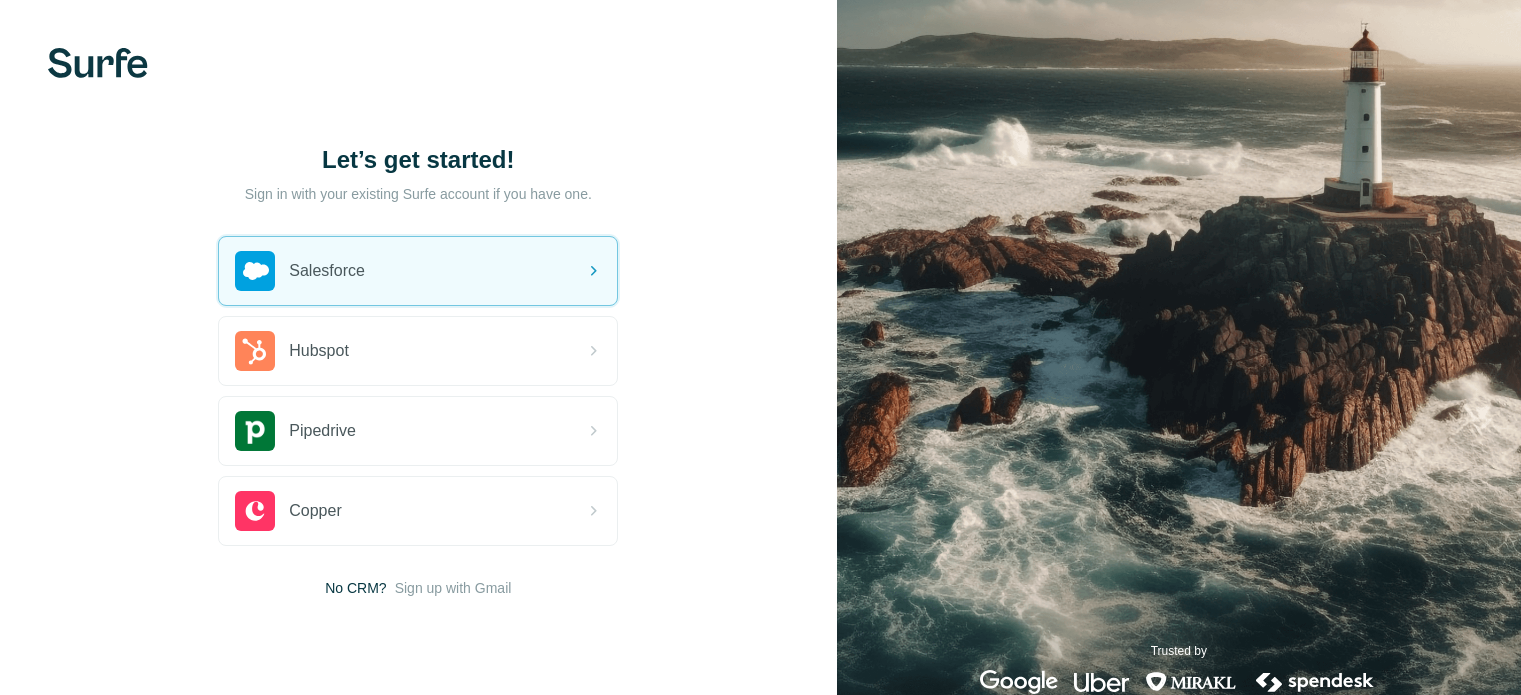 scroll, scrollTop: 0, scrollLeft: 0, axis: both 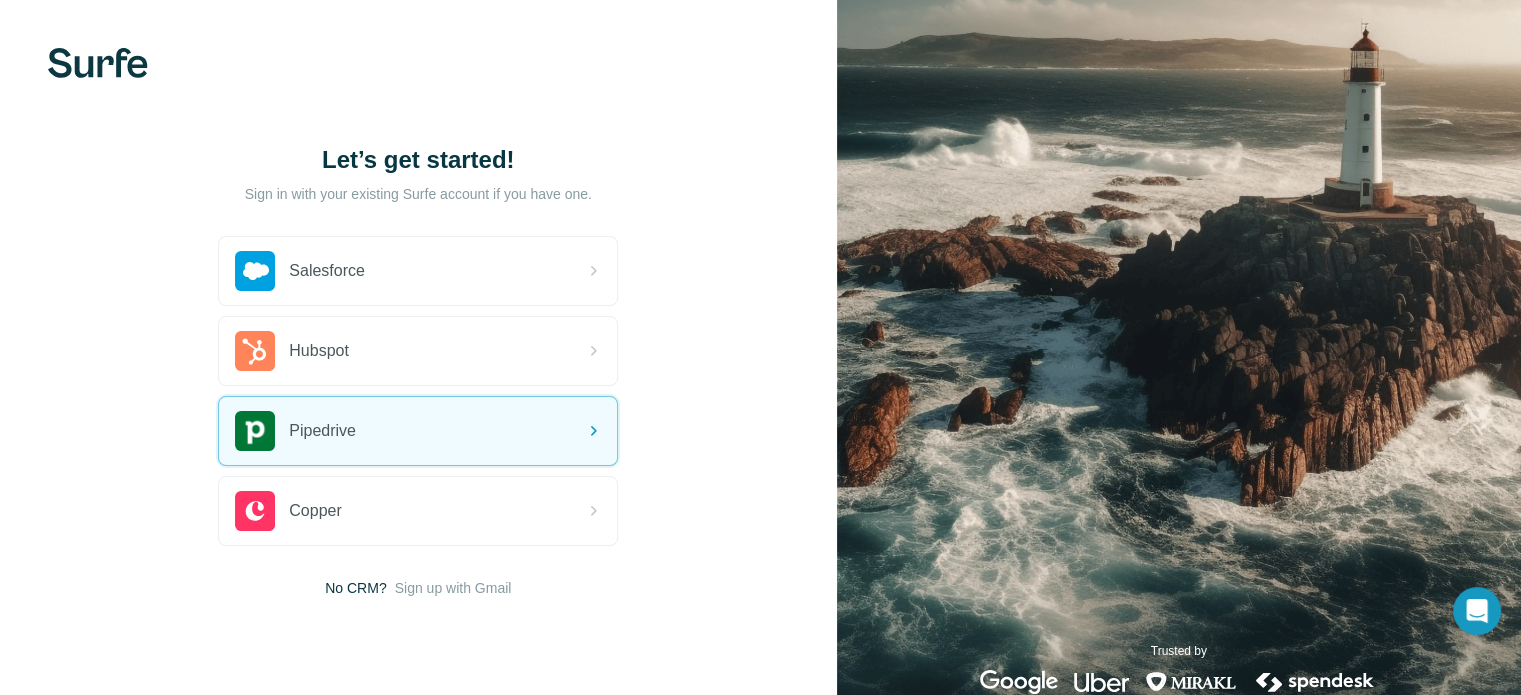 click on "Pipedrive" at bounding box center [418, 431] 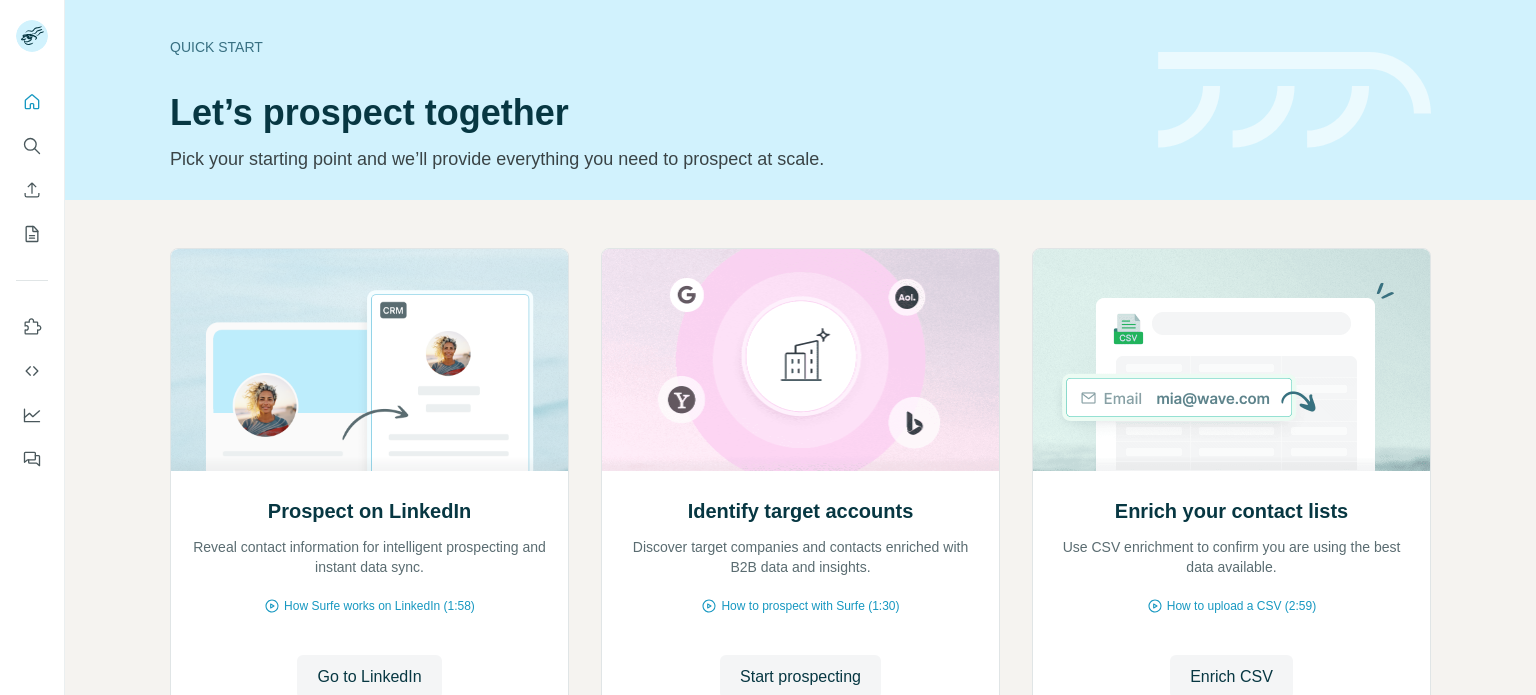 scroll, scrollTop: 0, scrollLeft: 0, axis: both 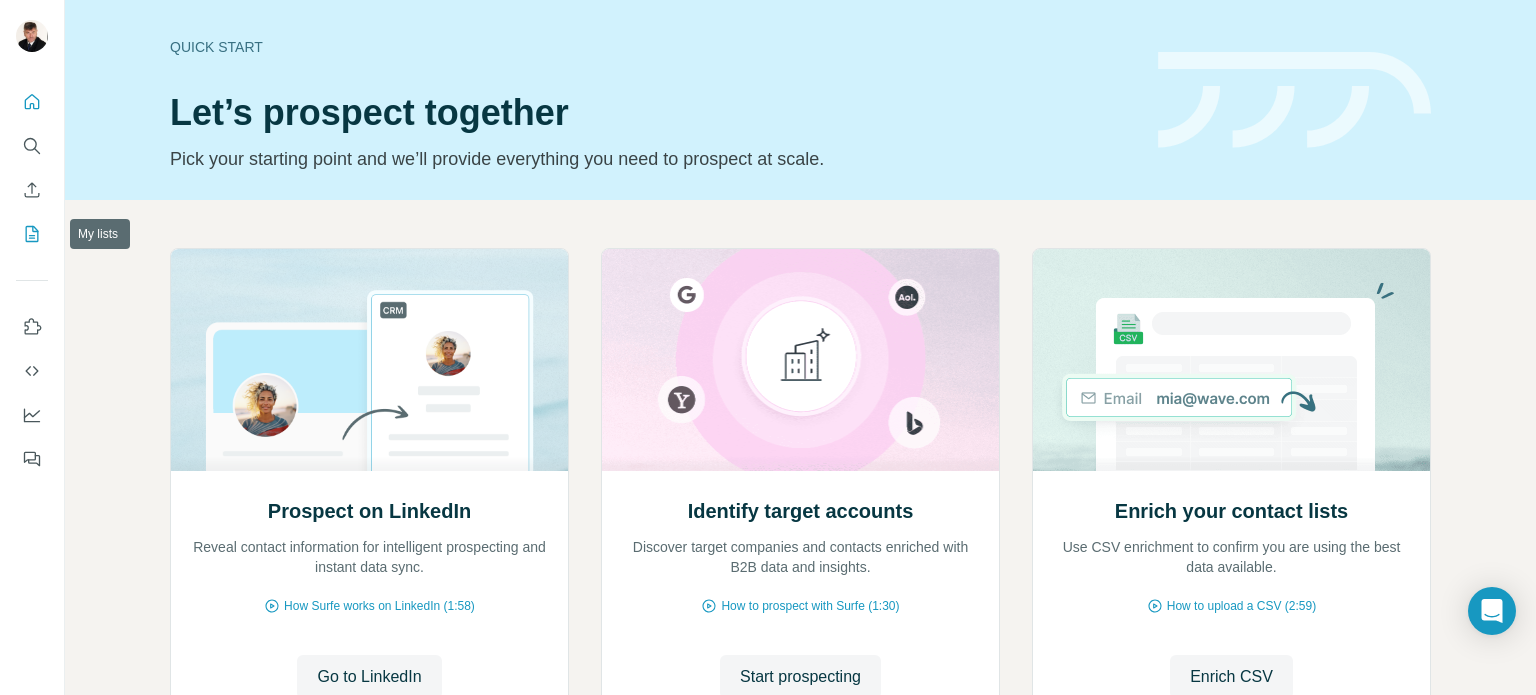 click 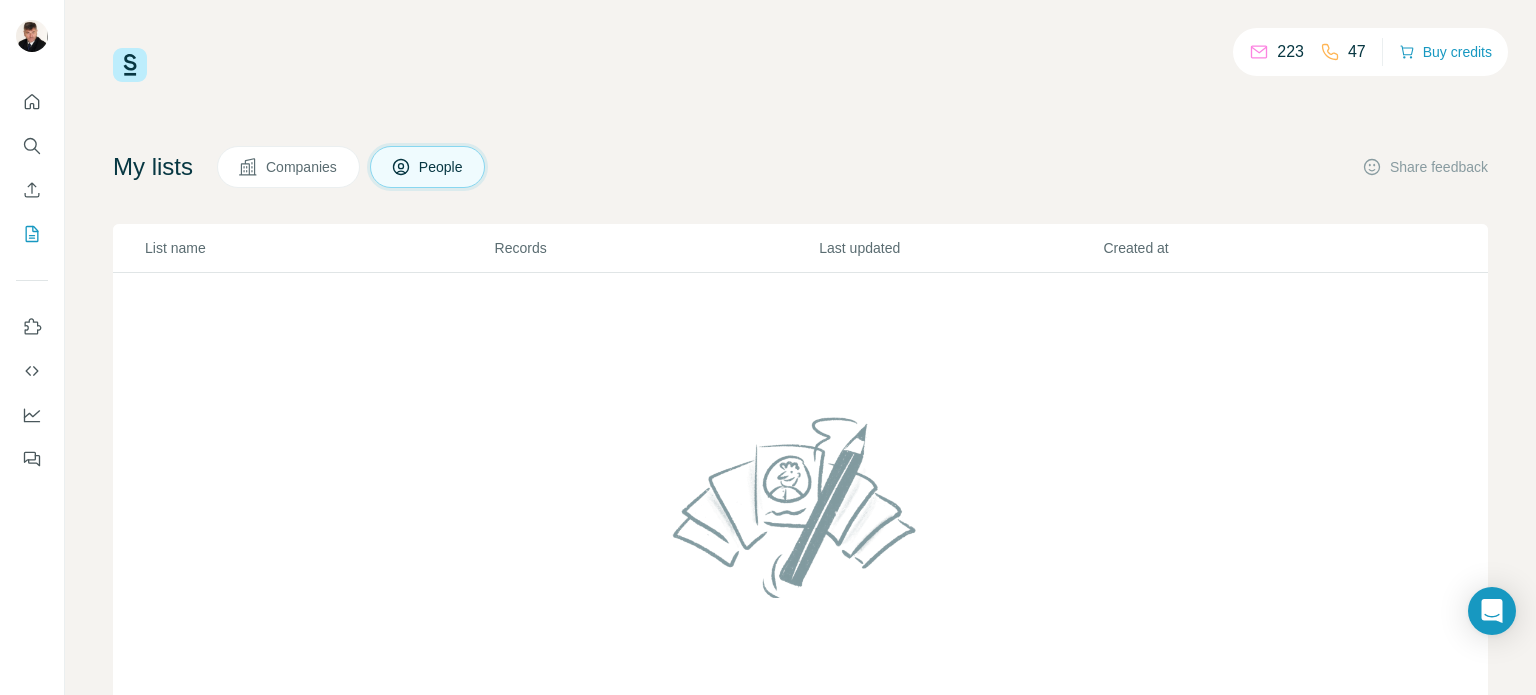 click on "Companies" at bounding box center [302, 167] 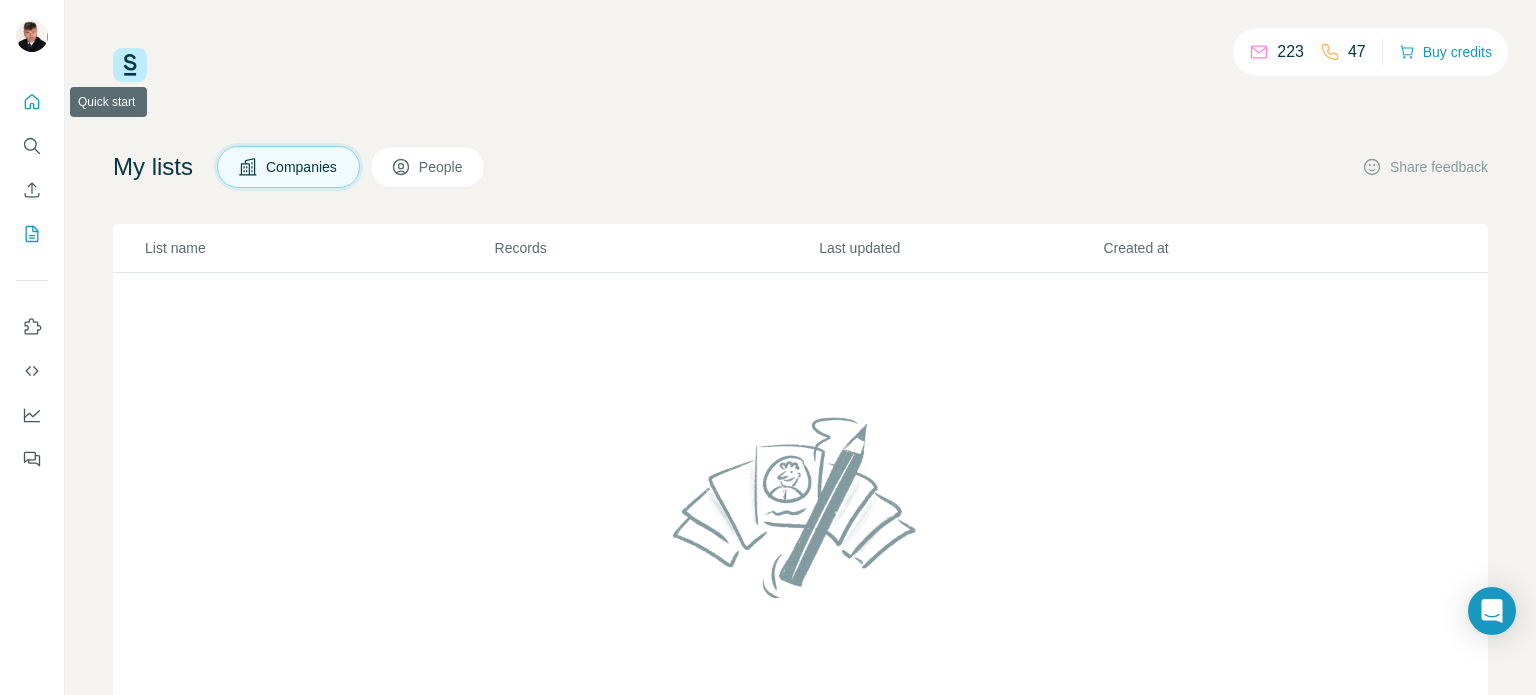 click 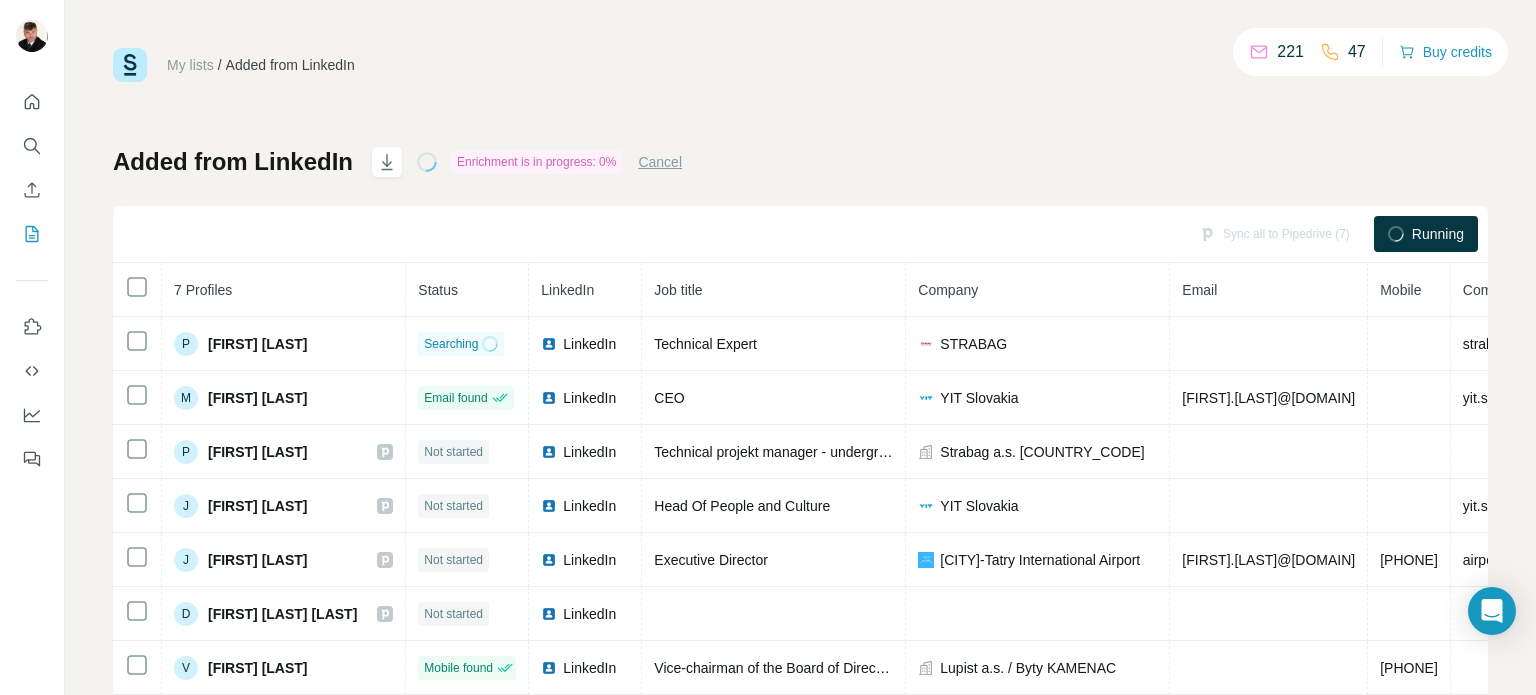 scroll, scrollTop: 0, scrollLeft: 0, axis: both 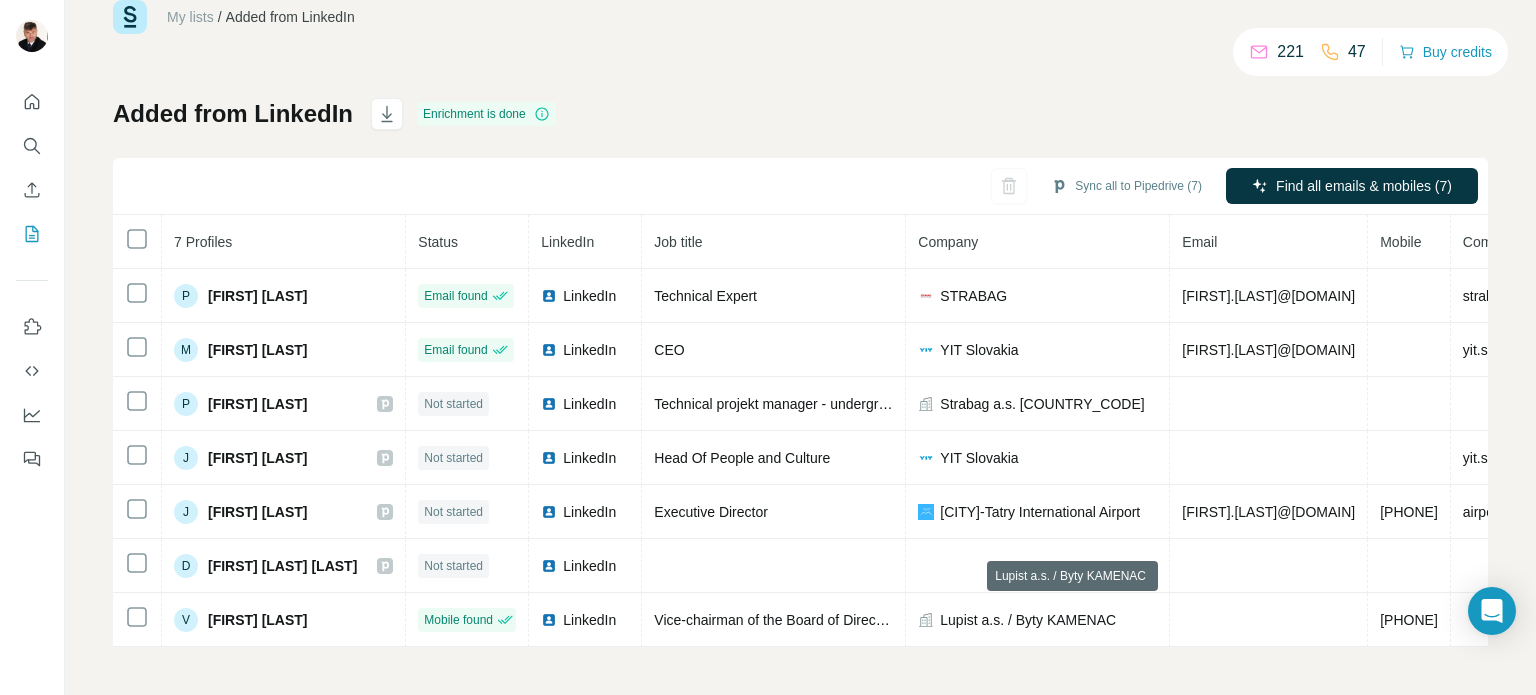 click on "Lupist a.s. / Byty KAMENAC" at bounding box center [1028, 620] 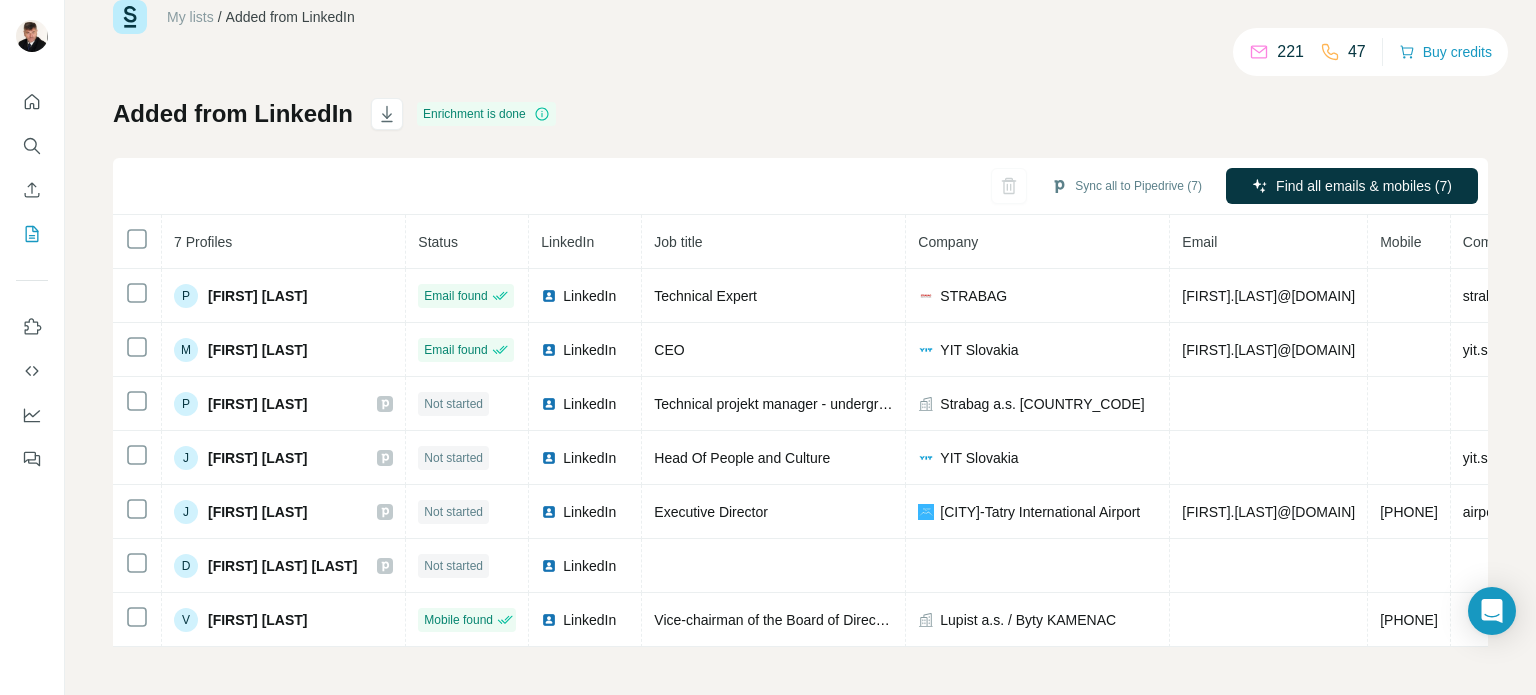 drag, startPoint x: 1421, startPoint y: 290, endPoint x: 1208, endPoint y: 294, distance: 213.03755 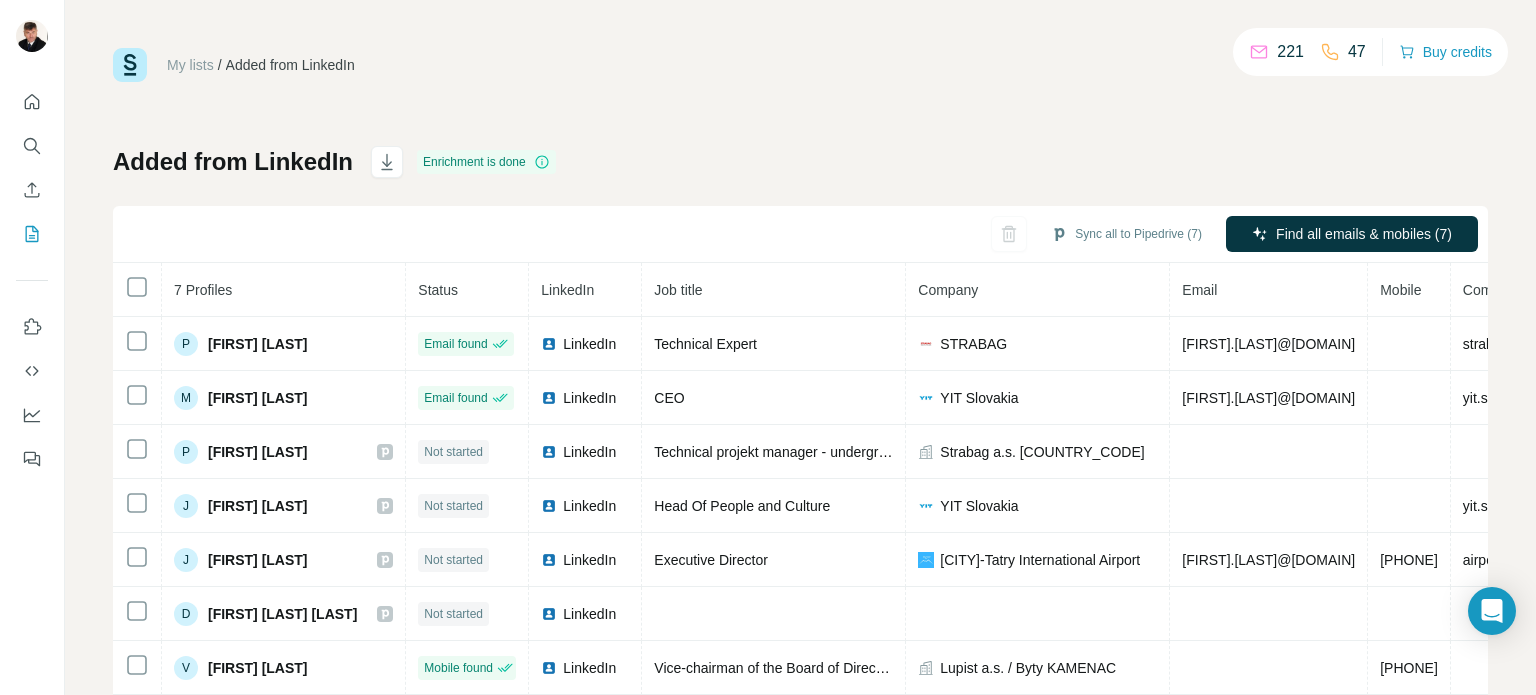 click on "LinkedIn" at bounding box center [589, 398] 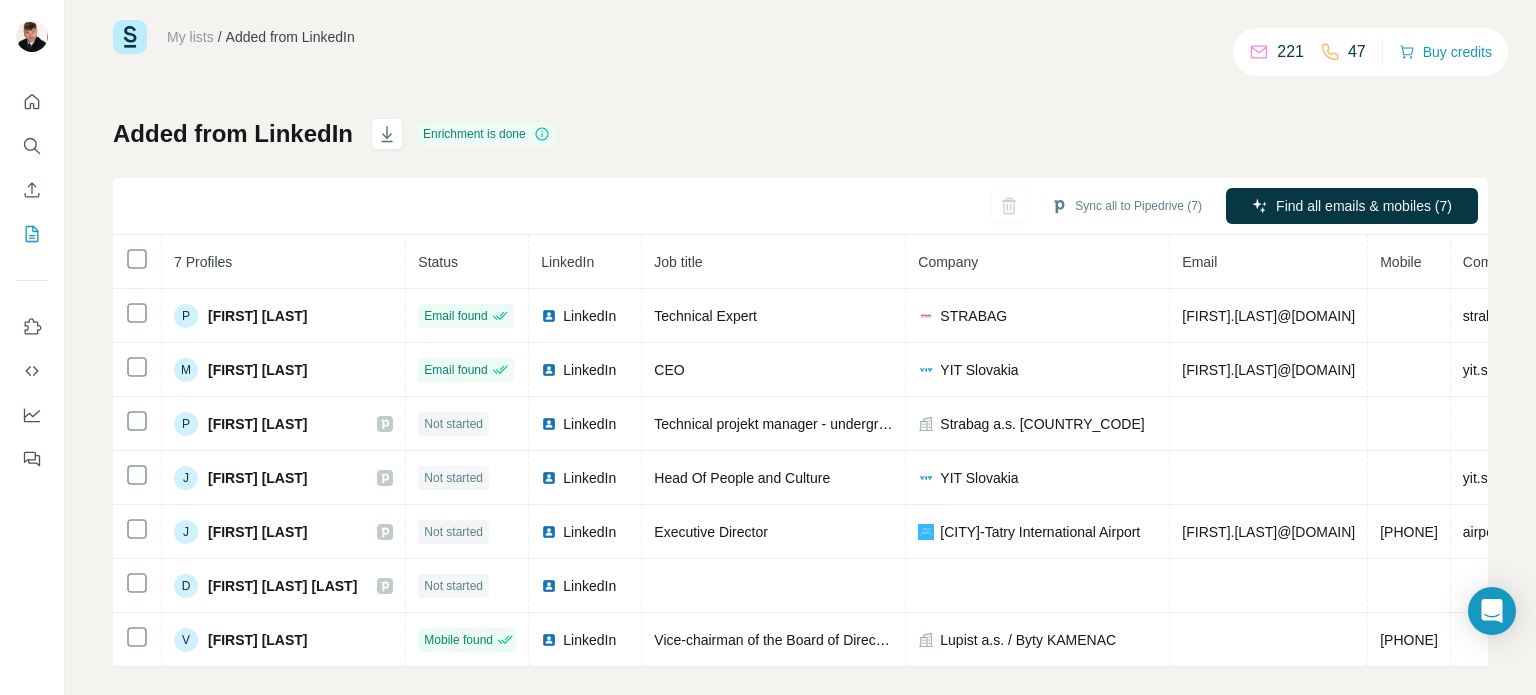 scroll, scrollTop: 55, scrollLeft: 0, axis: vertical 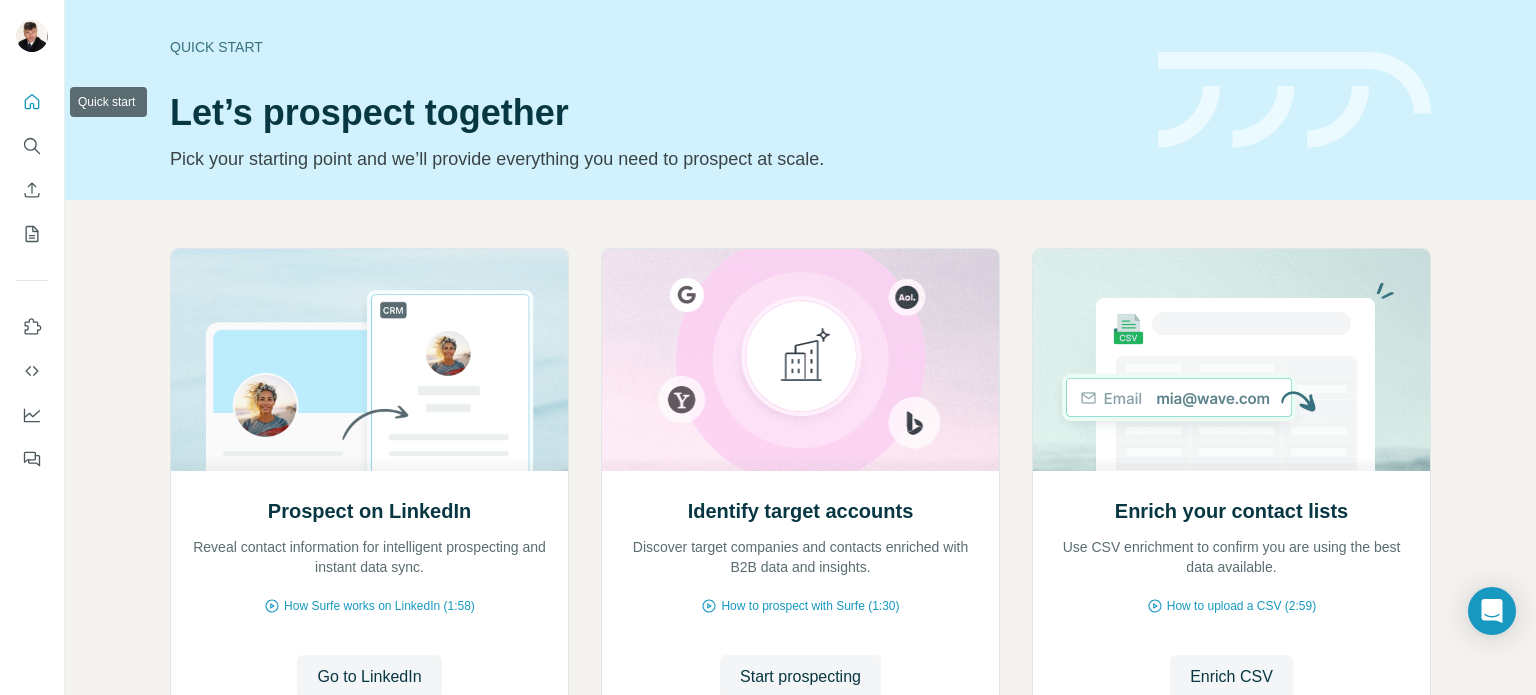 click 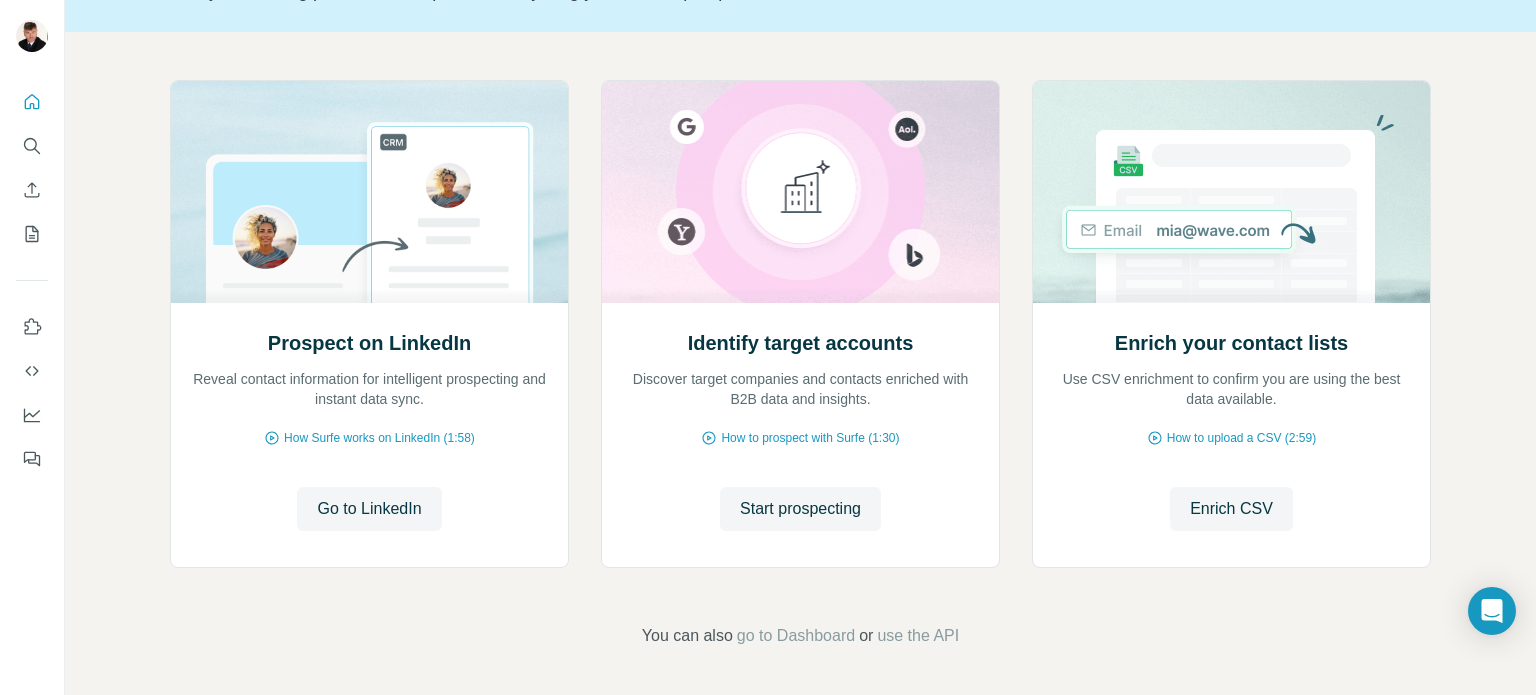 scroll, scrollTop: 68, scrollLeft: 0, axis: vertical 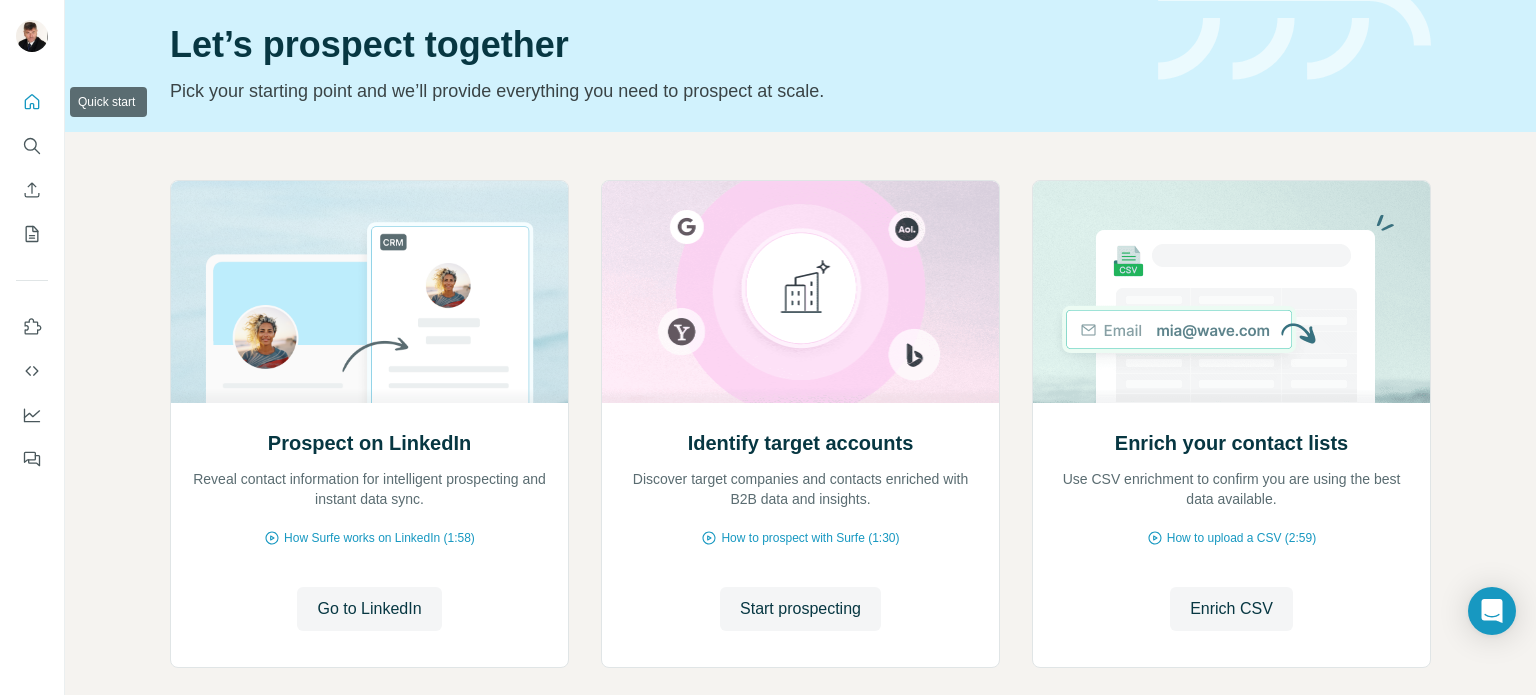 click 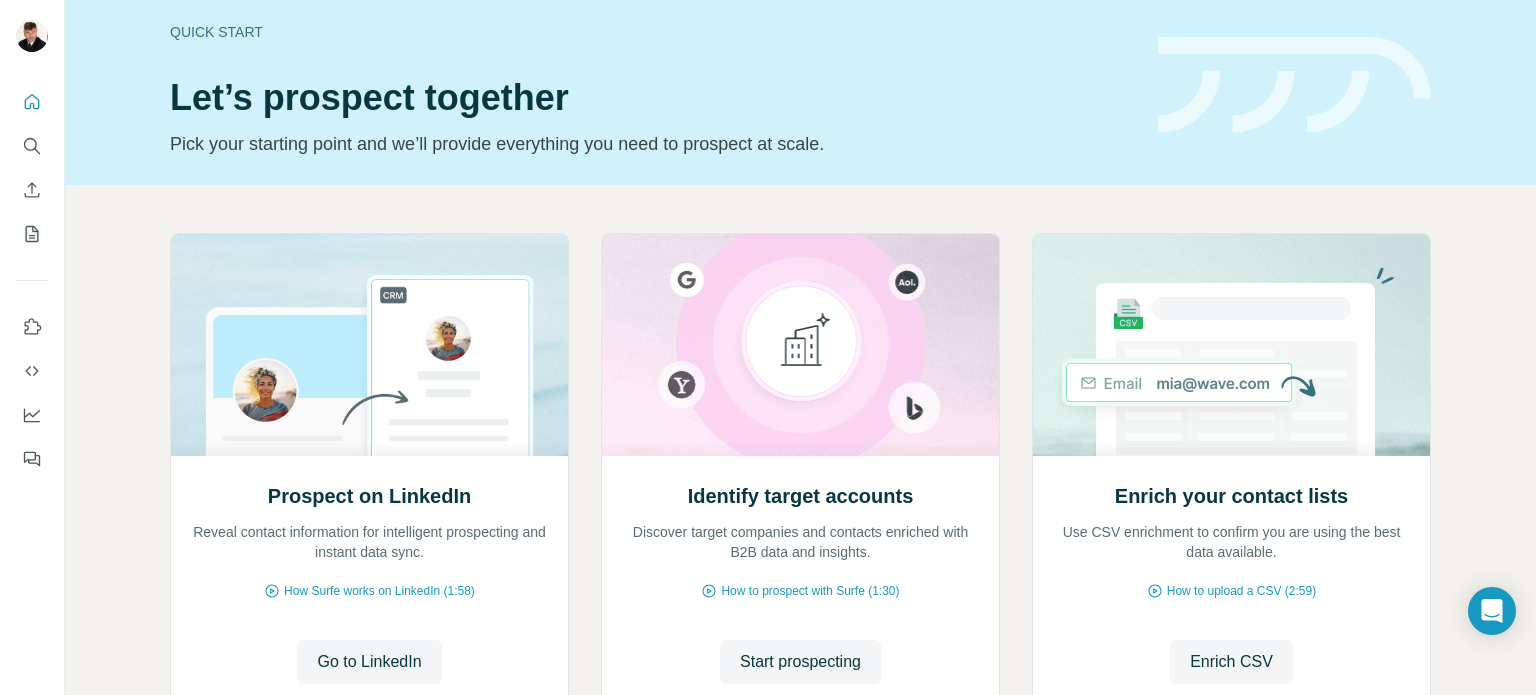 scroll, scrollTop: 0, scrollLeft: 0, axis: both 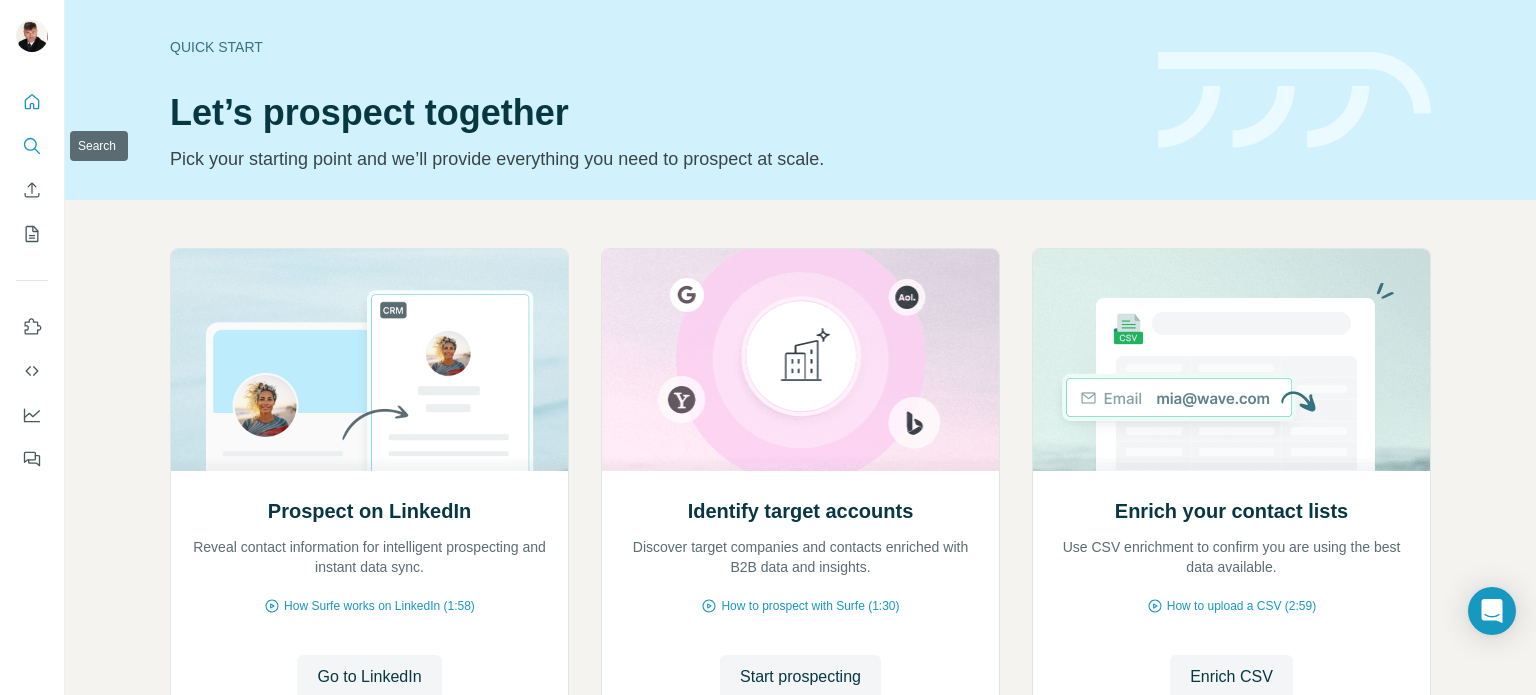 click 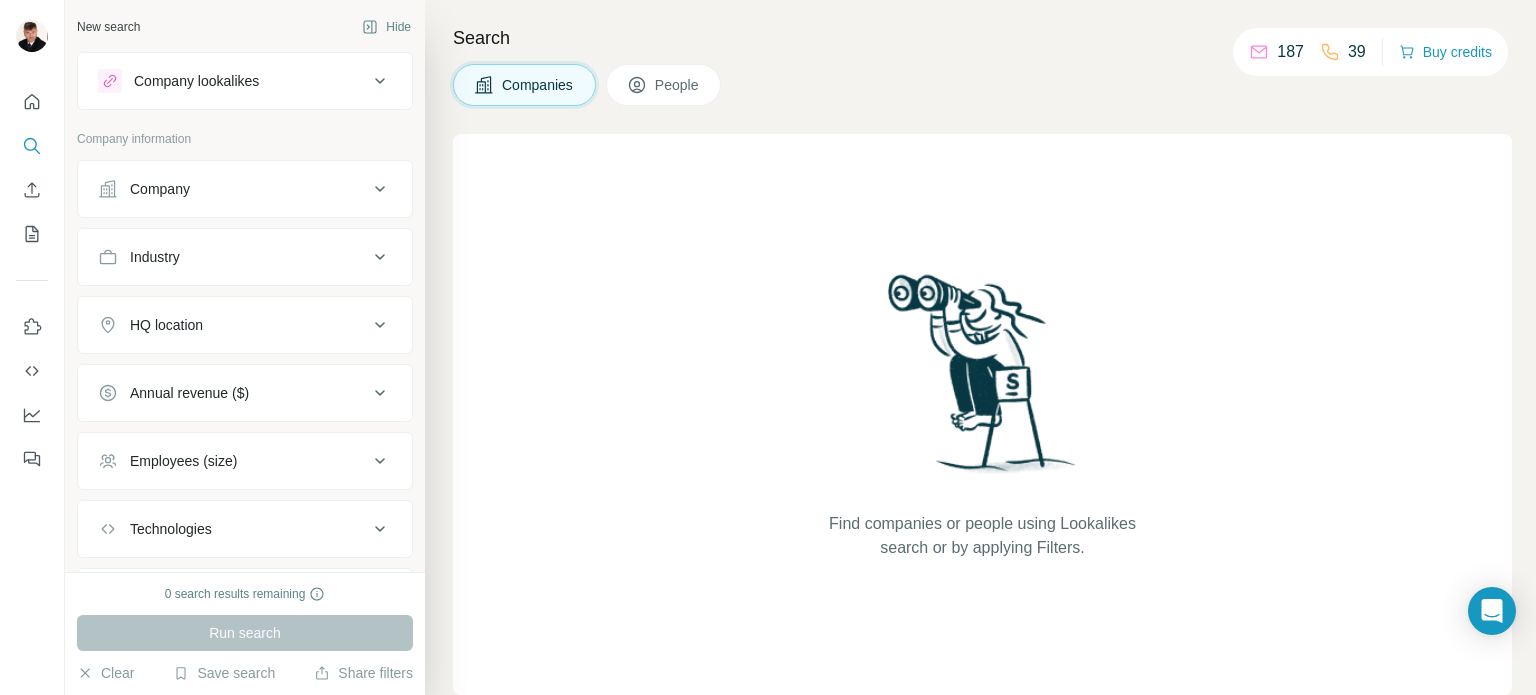 click 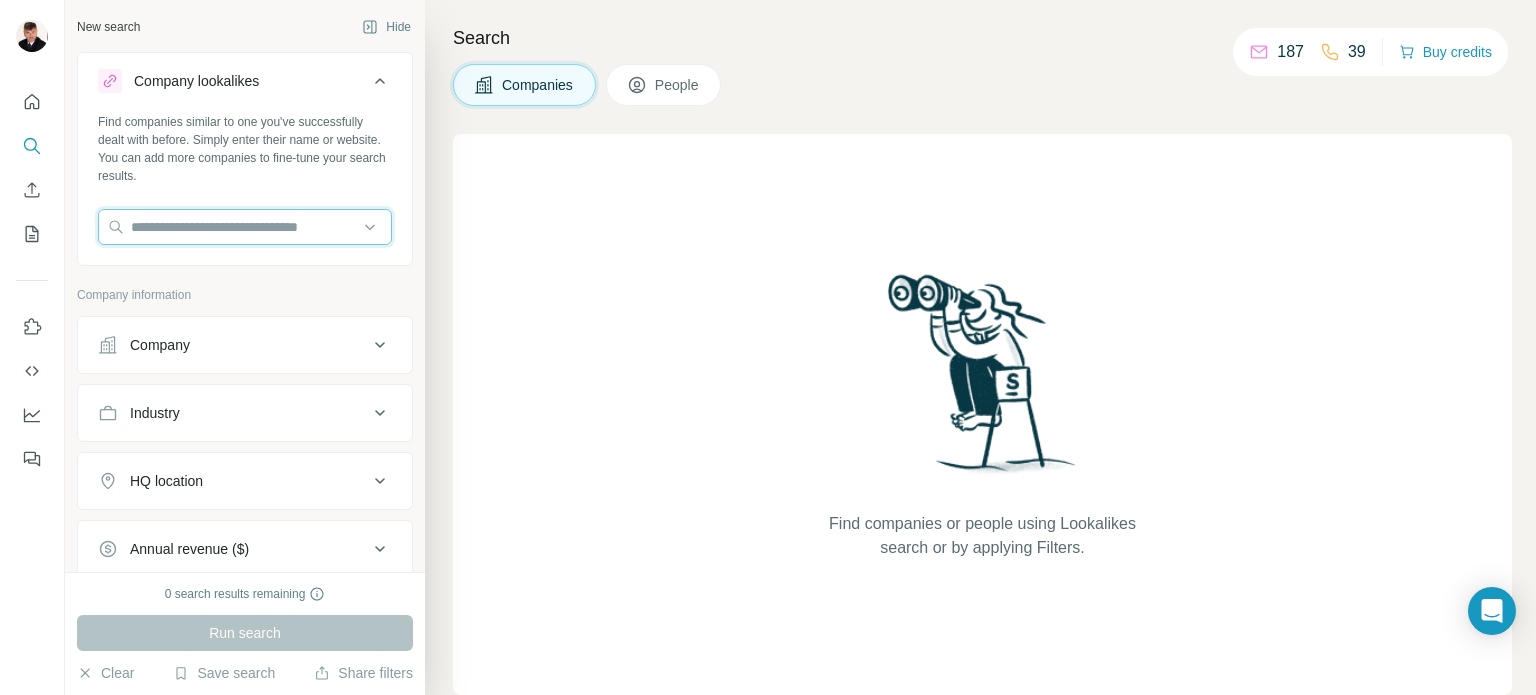 click at bounding box center [245, 227] 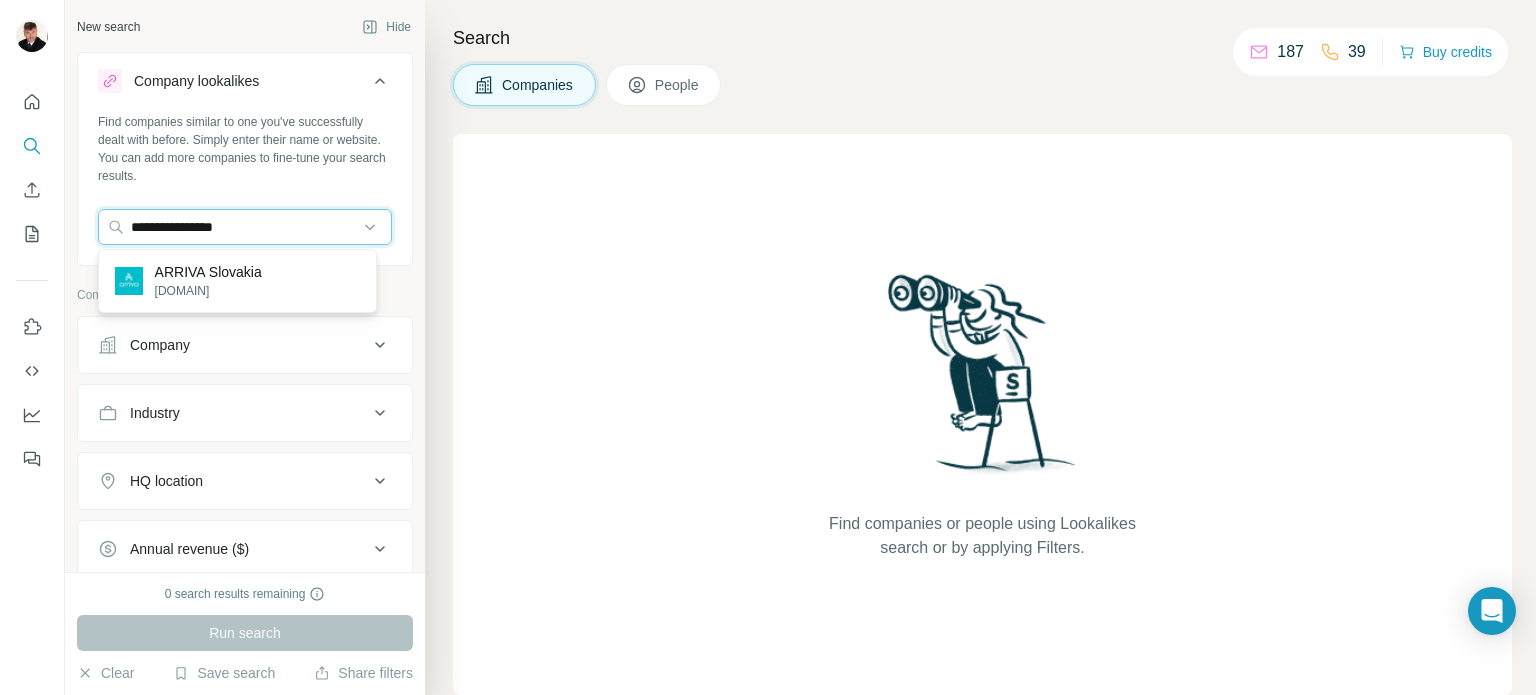 type on "**********" 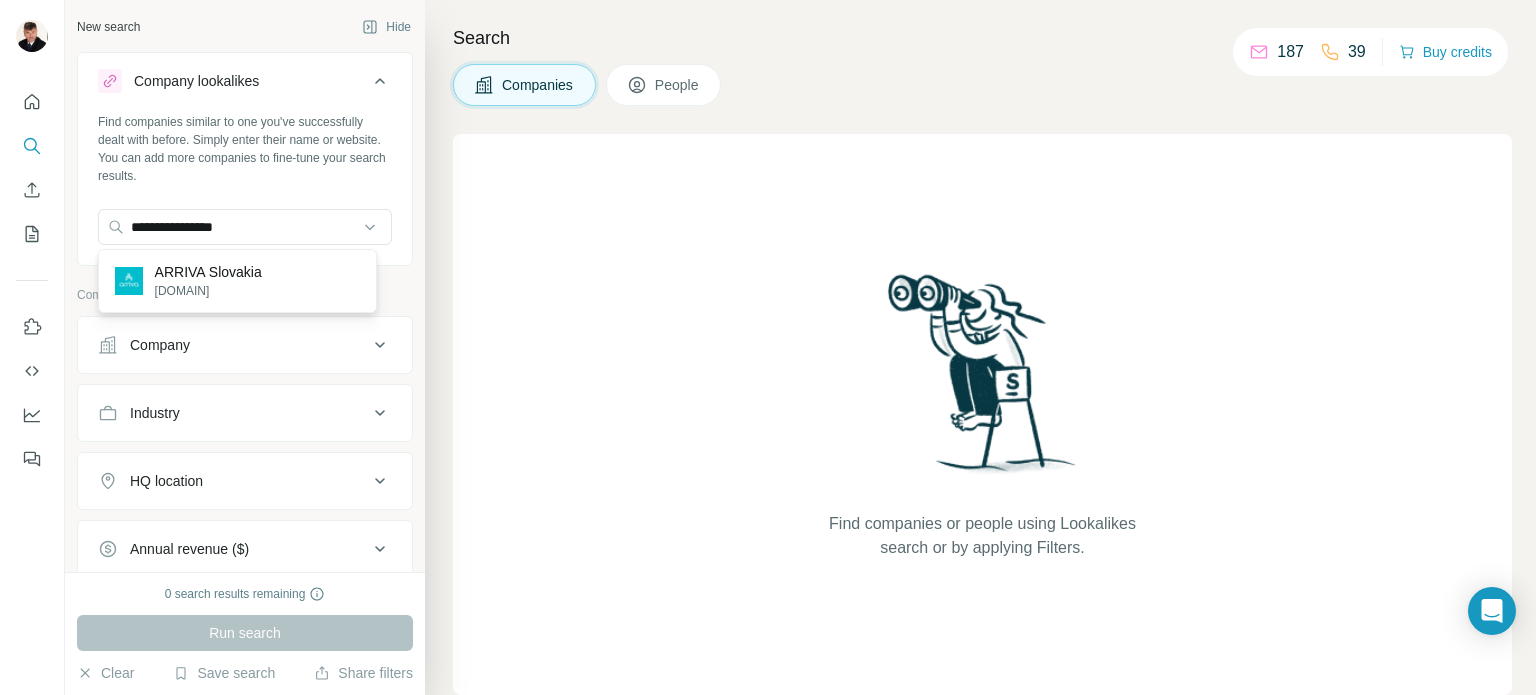 click on "ARRIVA Slovakia" at bounding box center (208, 272) 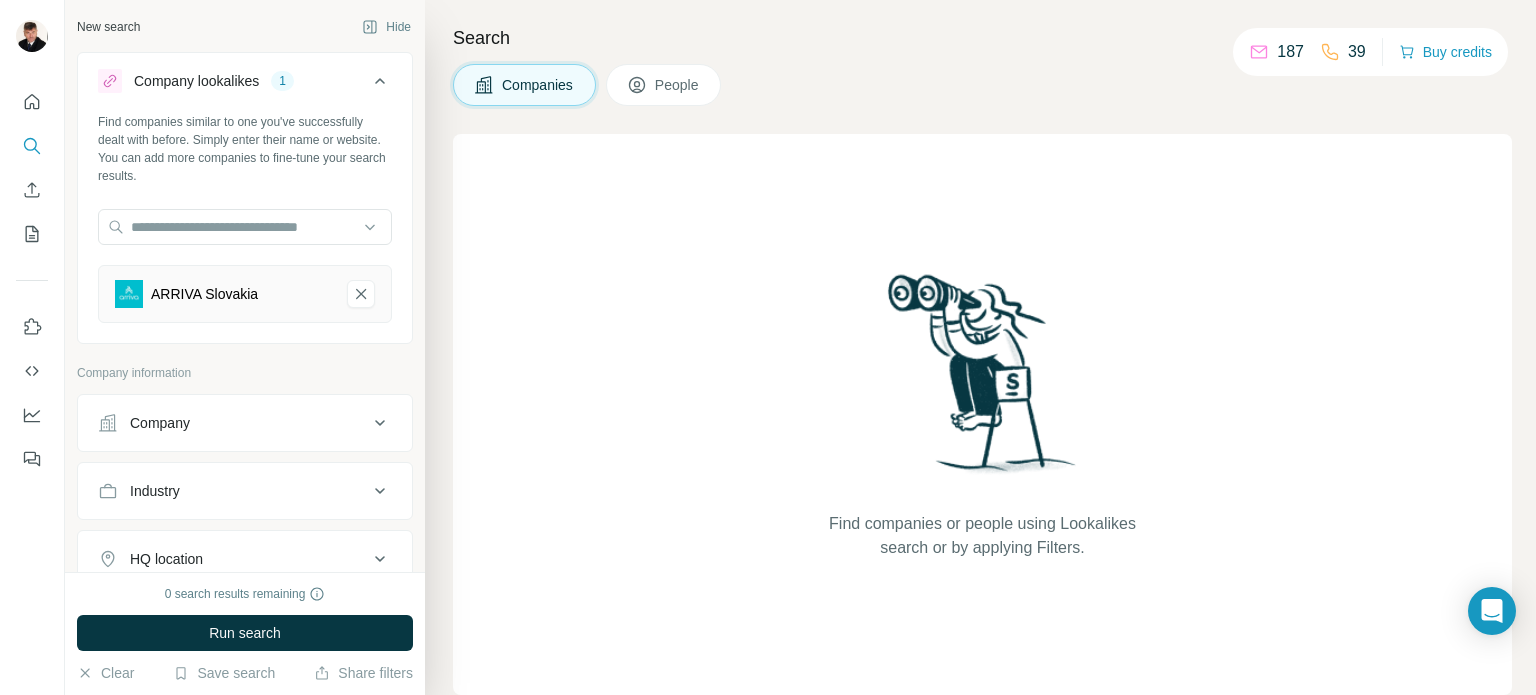 click on "Run search" at bounding box center [245, 633] 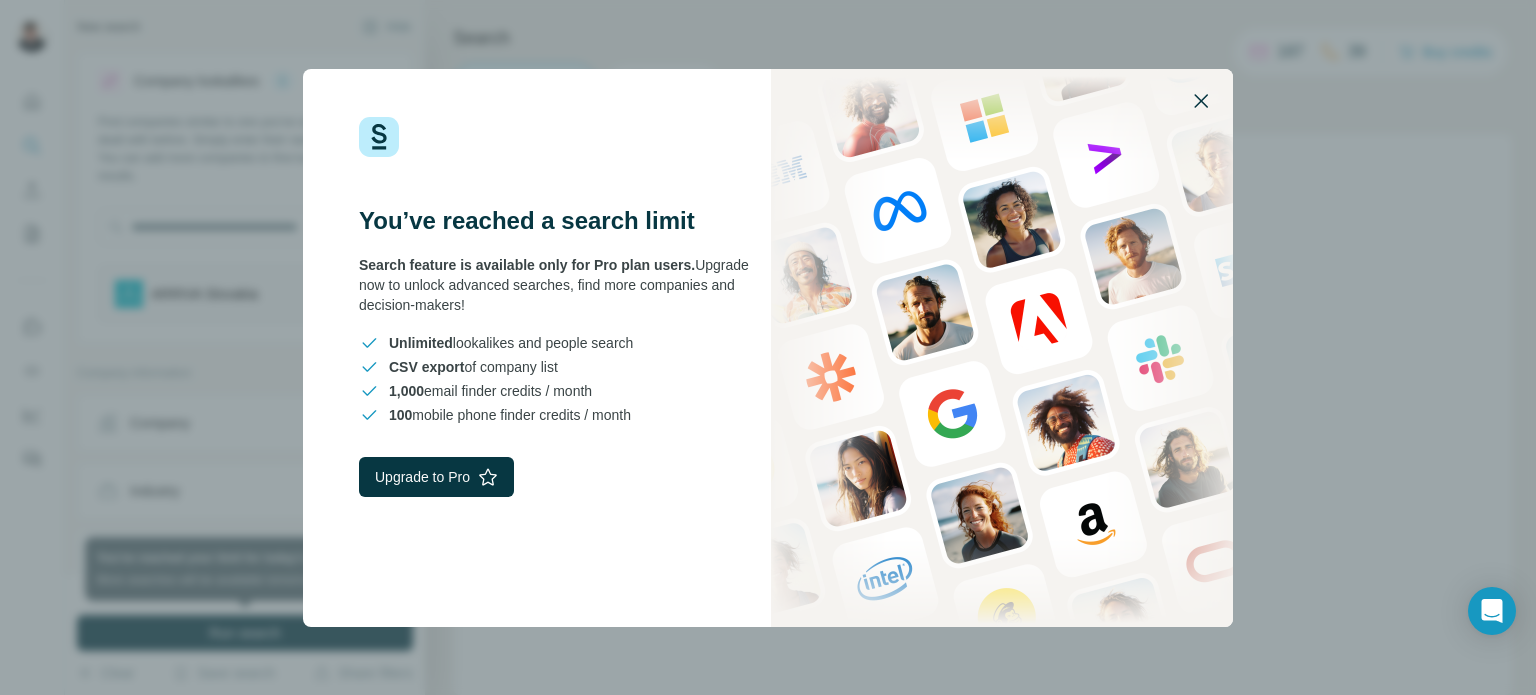 click 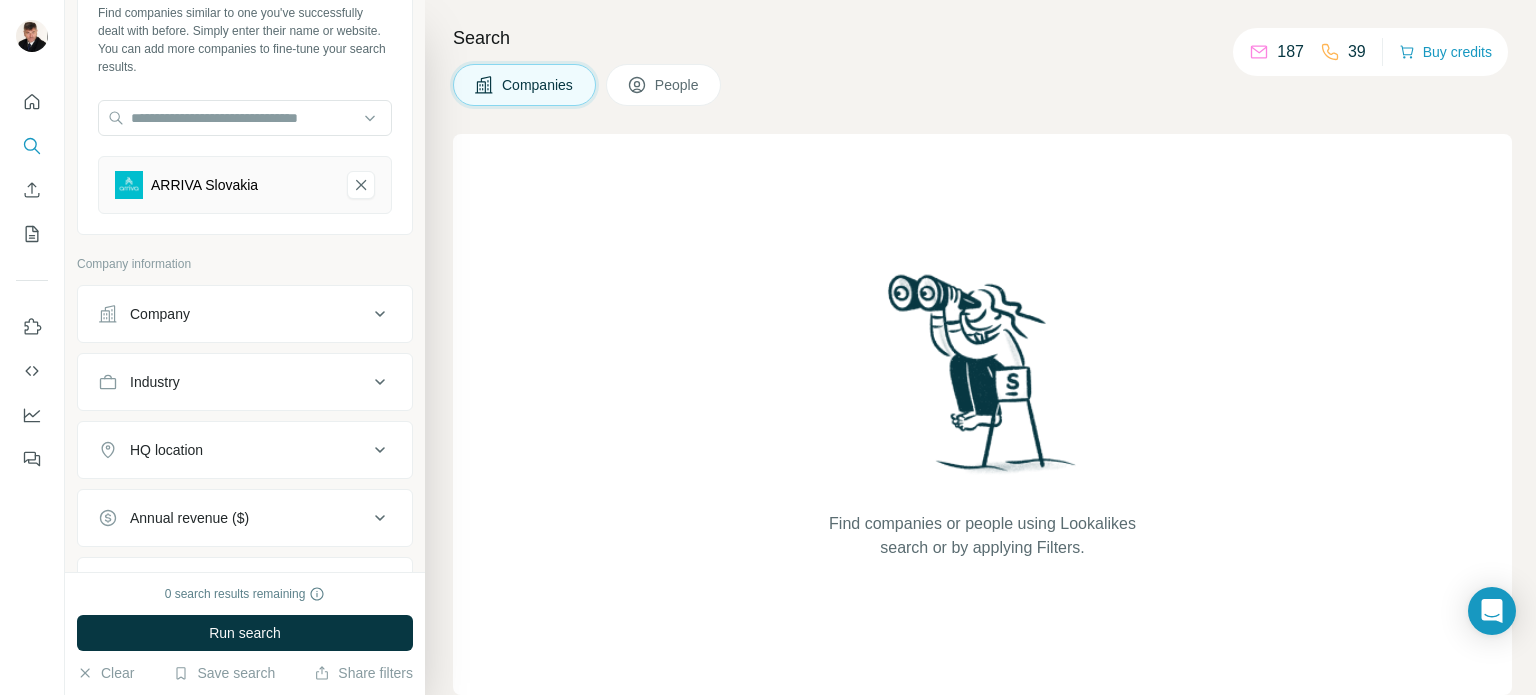 scroll, scrollTop: 200, scrollLeft: 0, axis: vertical 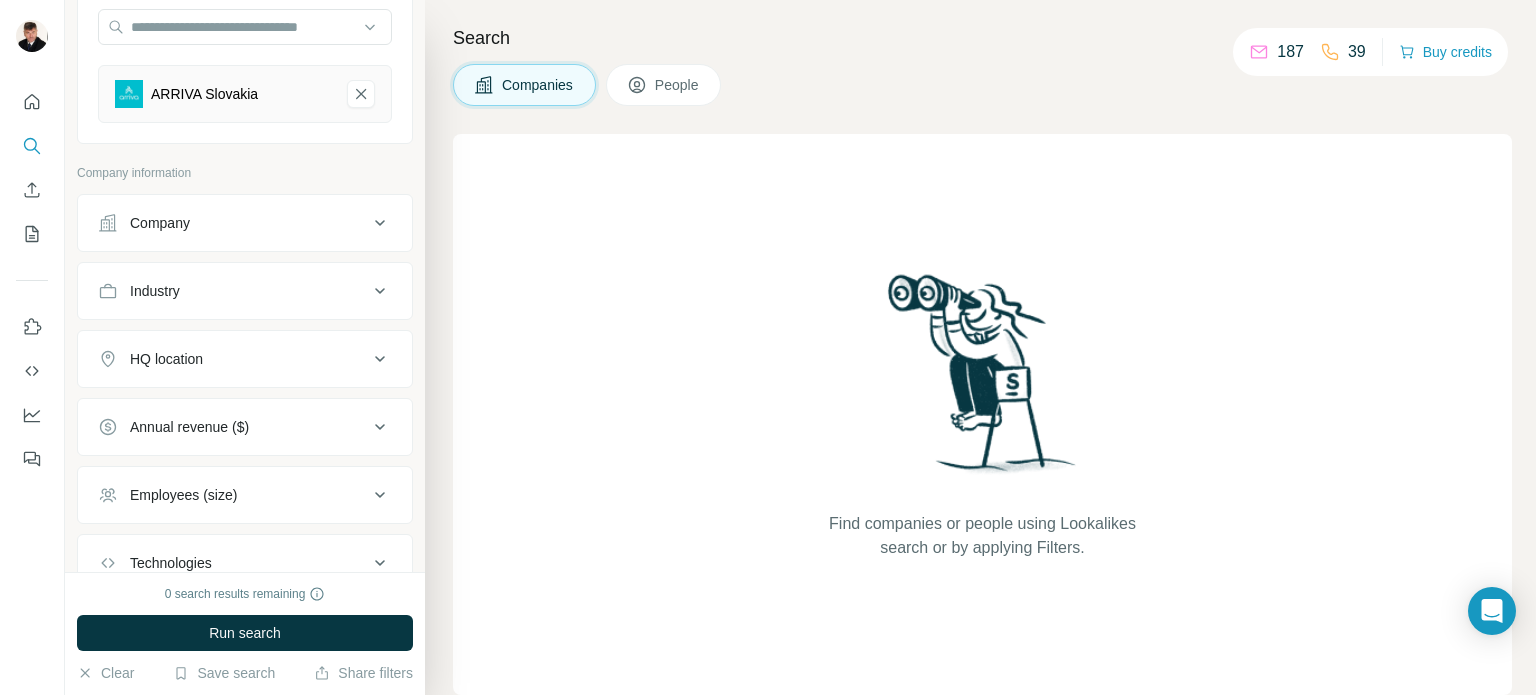 click 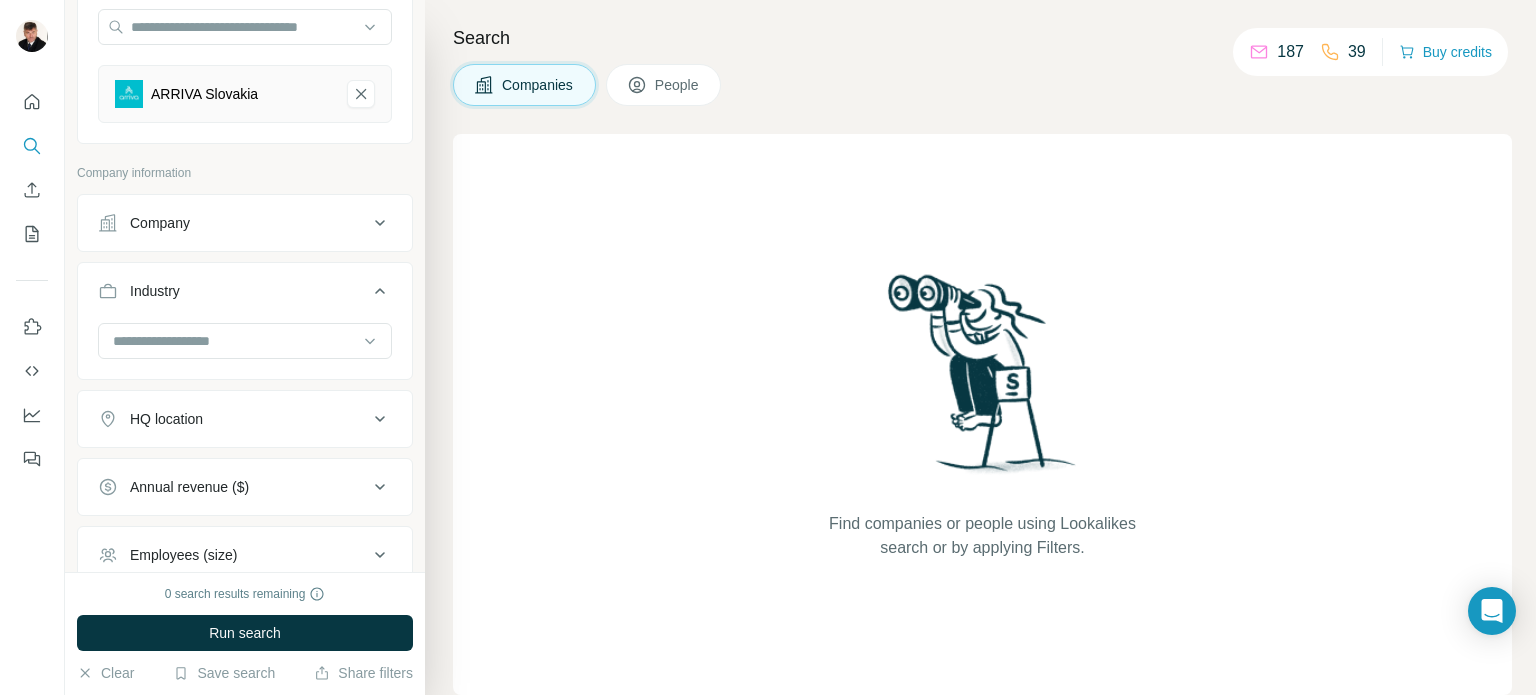 click 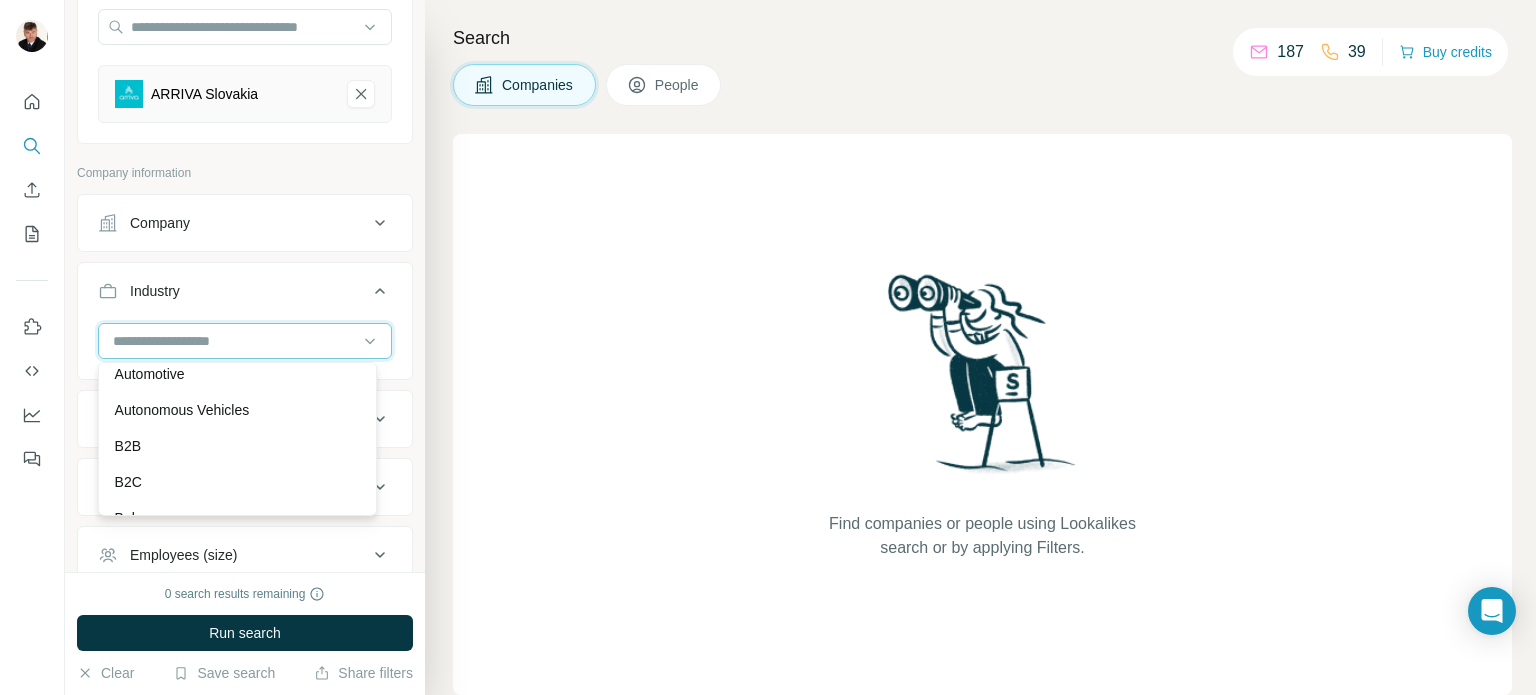 scroll, scrollTop: 1400, scrollLeft: 0, axis: vertical 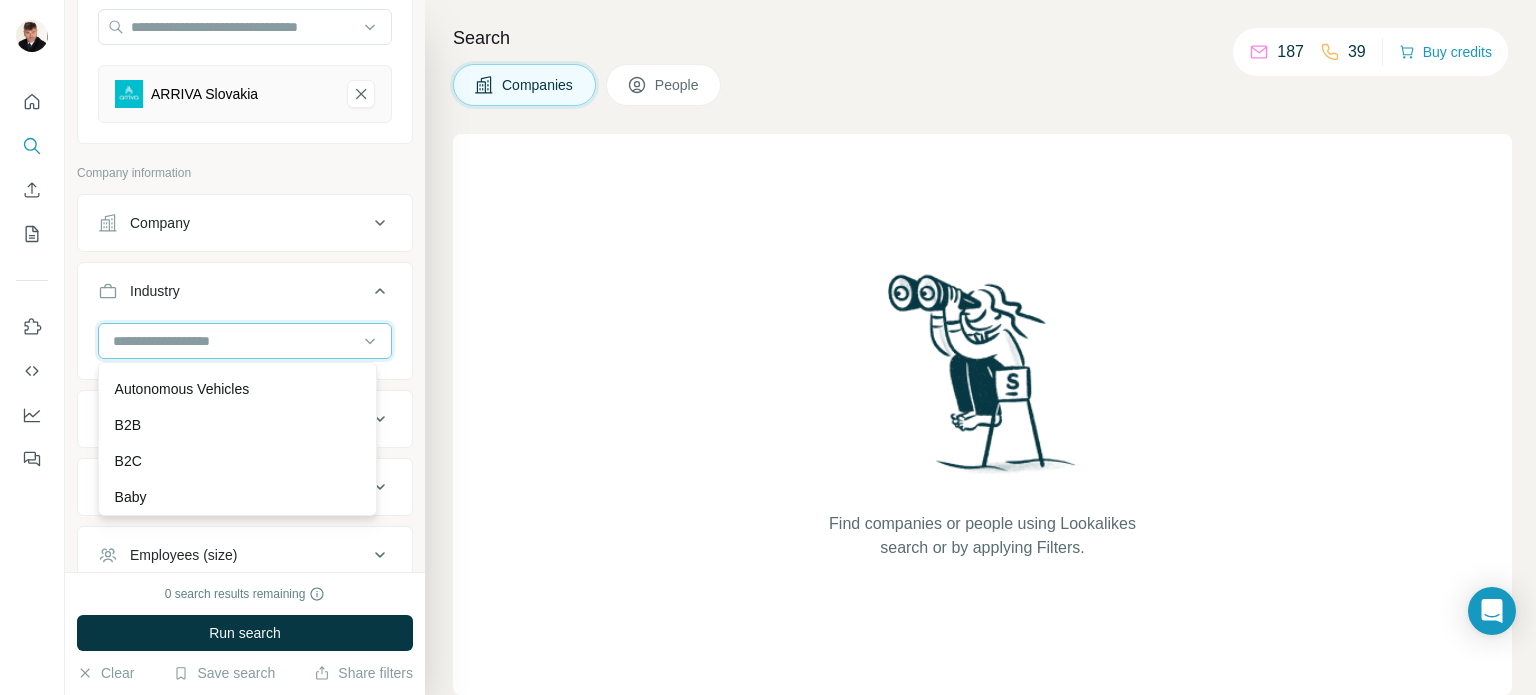 click at bounding box center (234, 341) 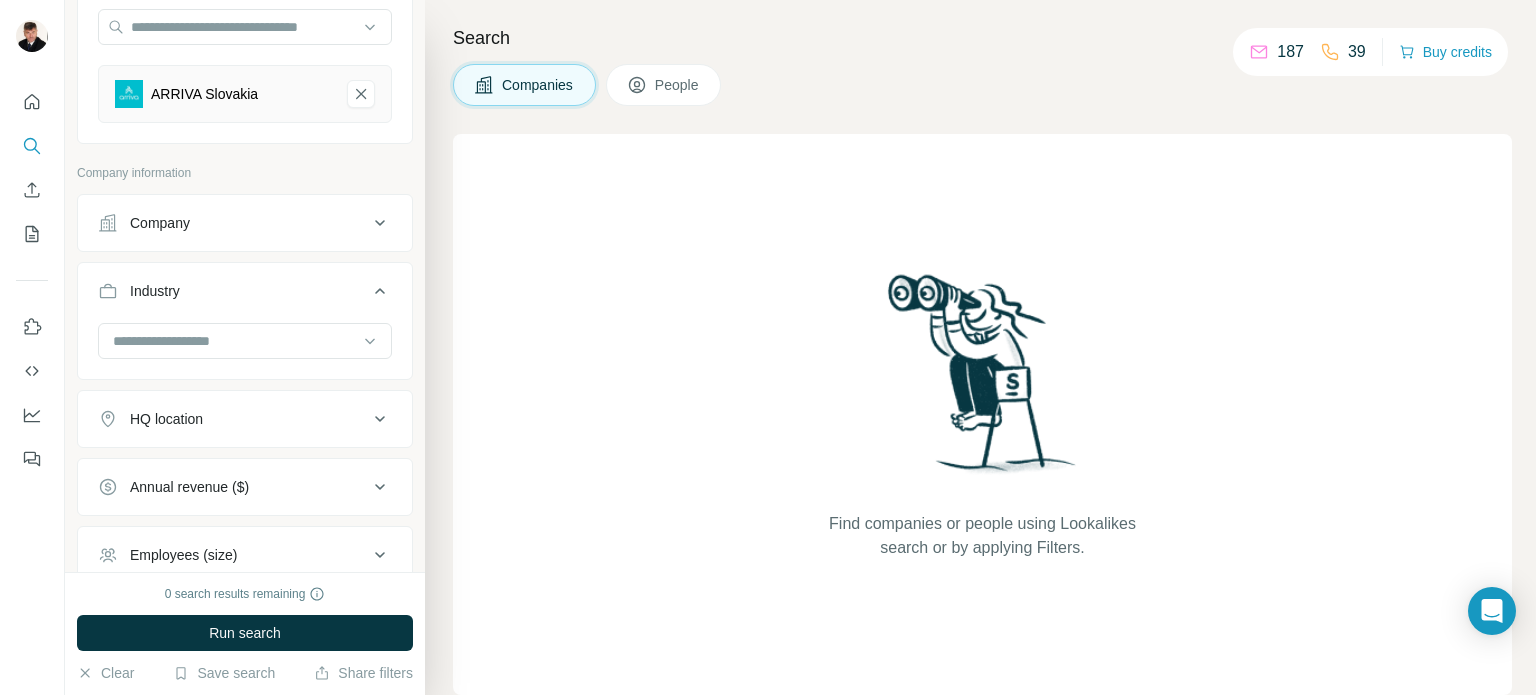 click at bounding box center (234, 341) 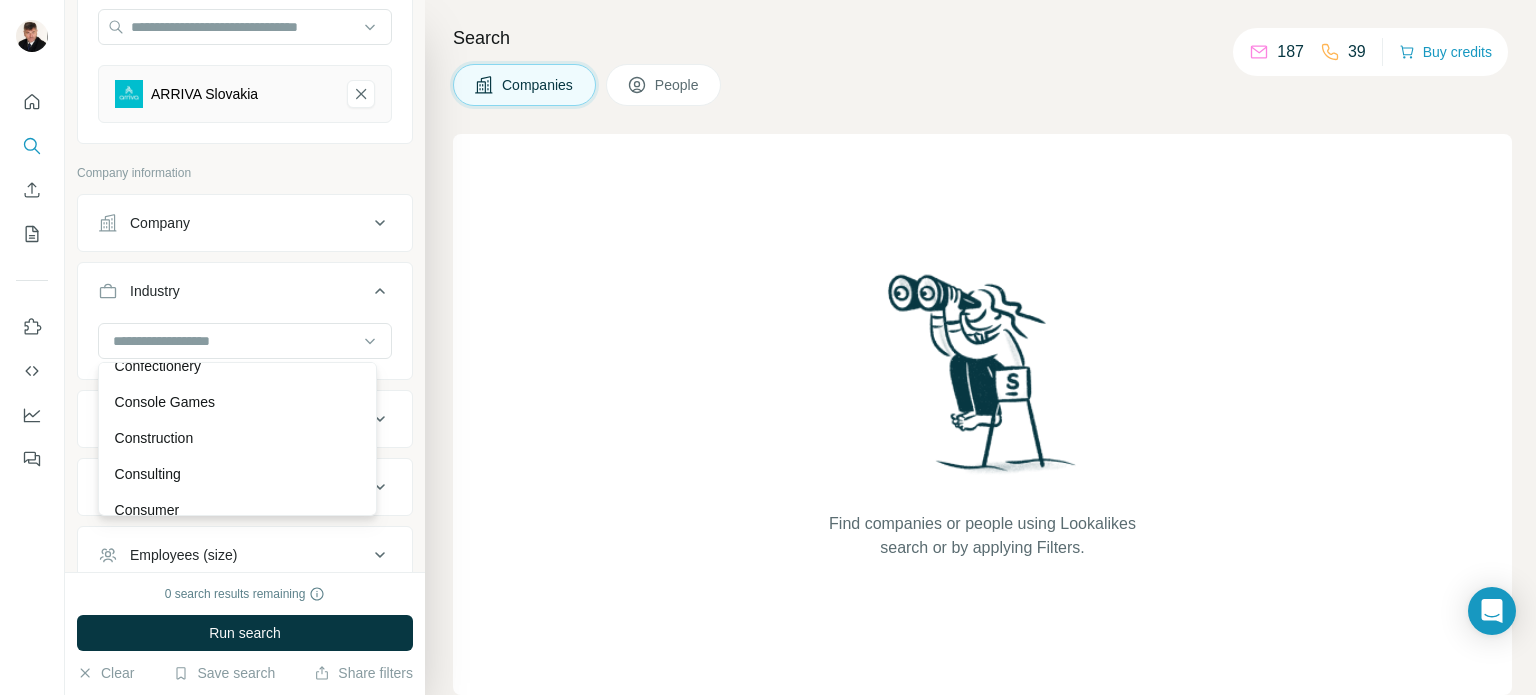 scroll, scrollTop: 4000, scrollLeft: 0, axis: vertical 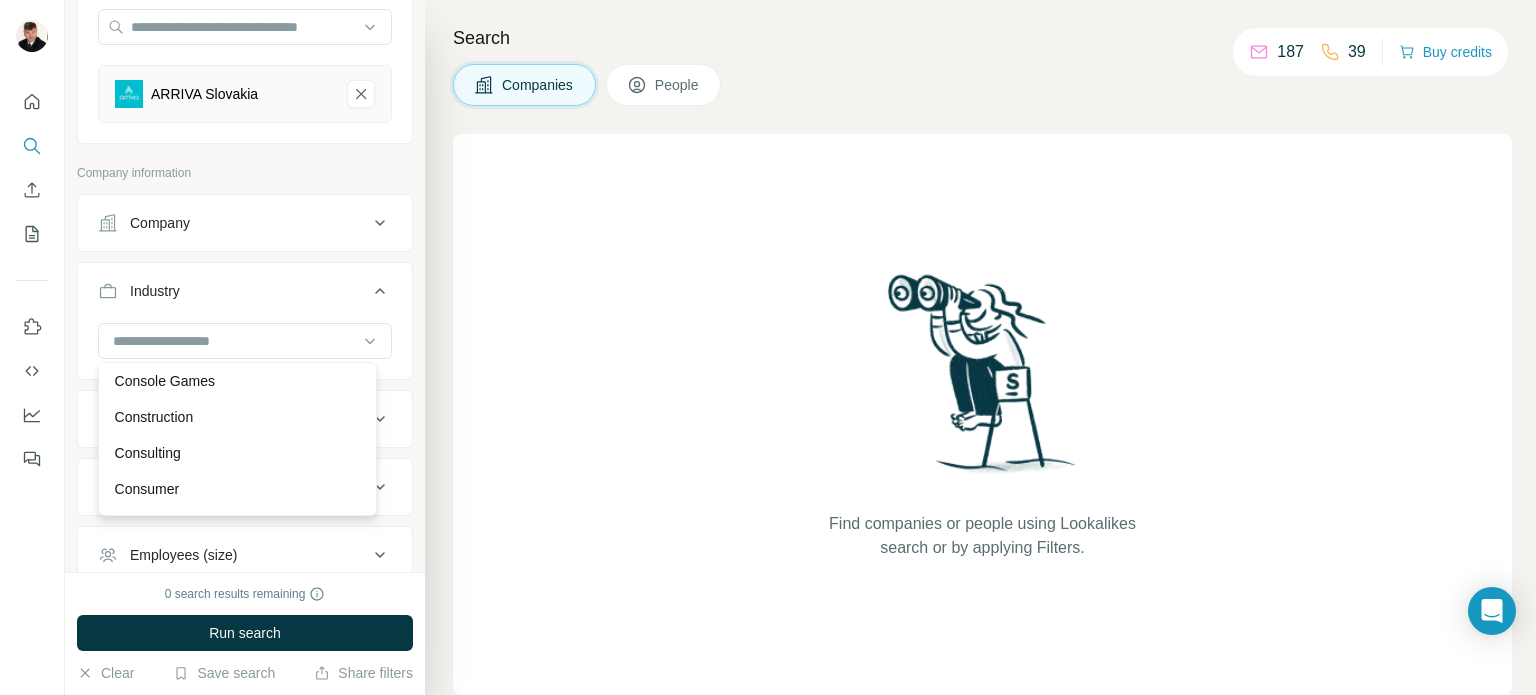 click on "Construction" at bounding box center (237, 417) 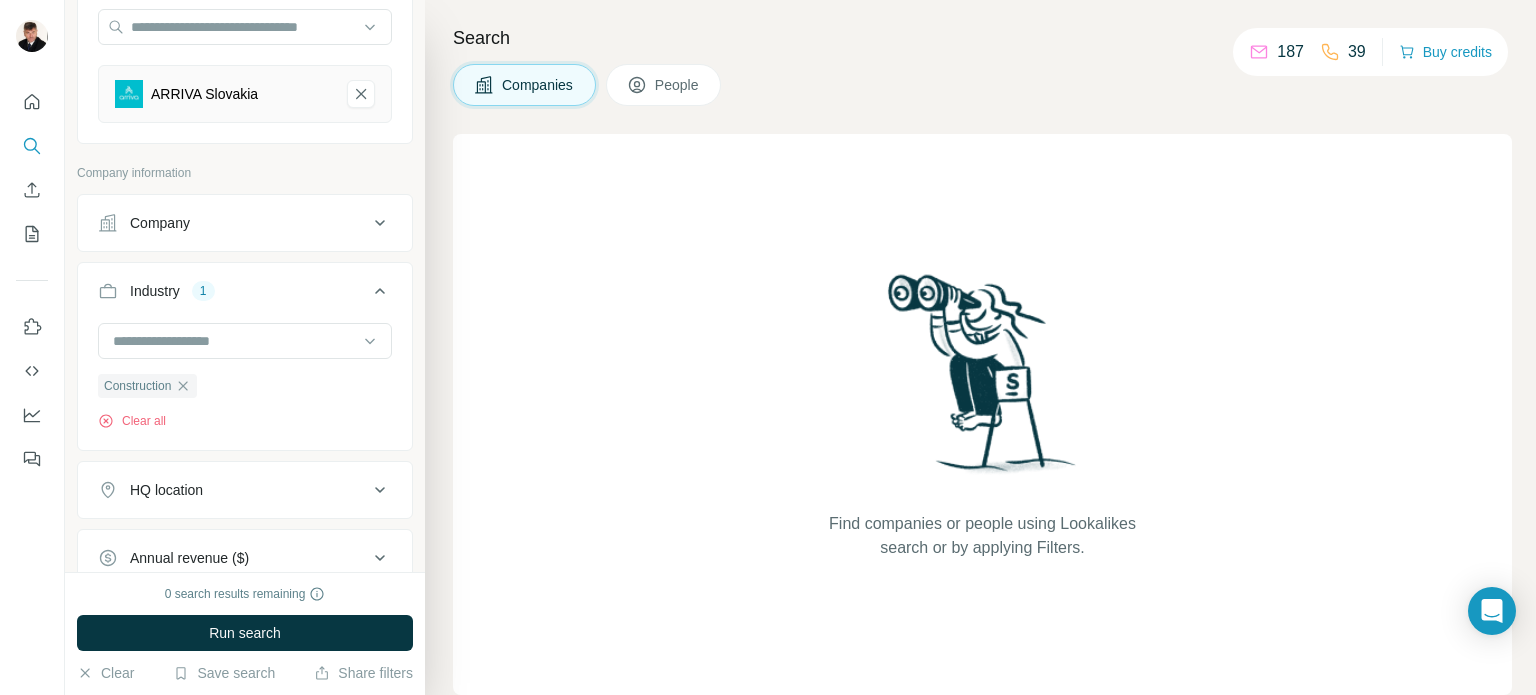 click on "Run search" at bounding box center [245, 633] 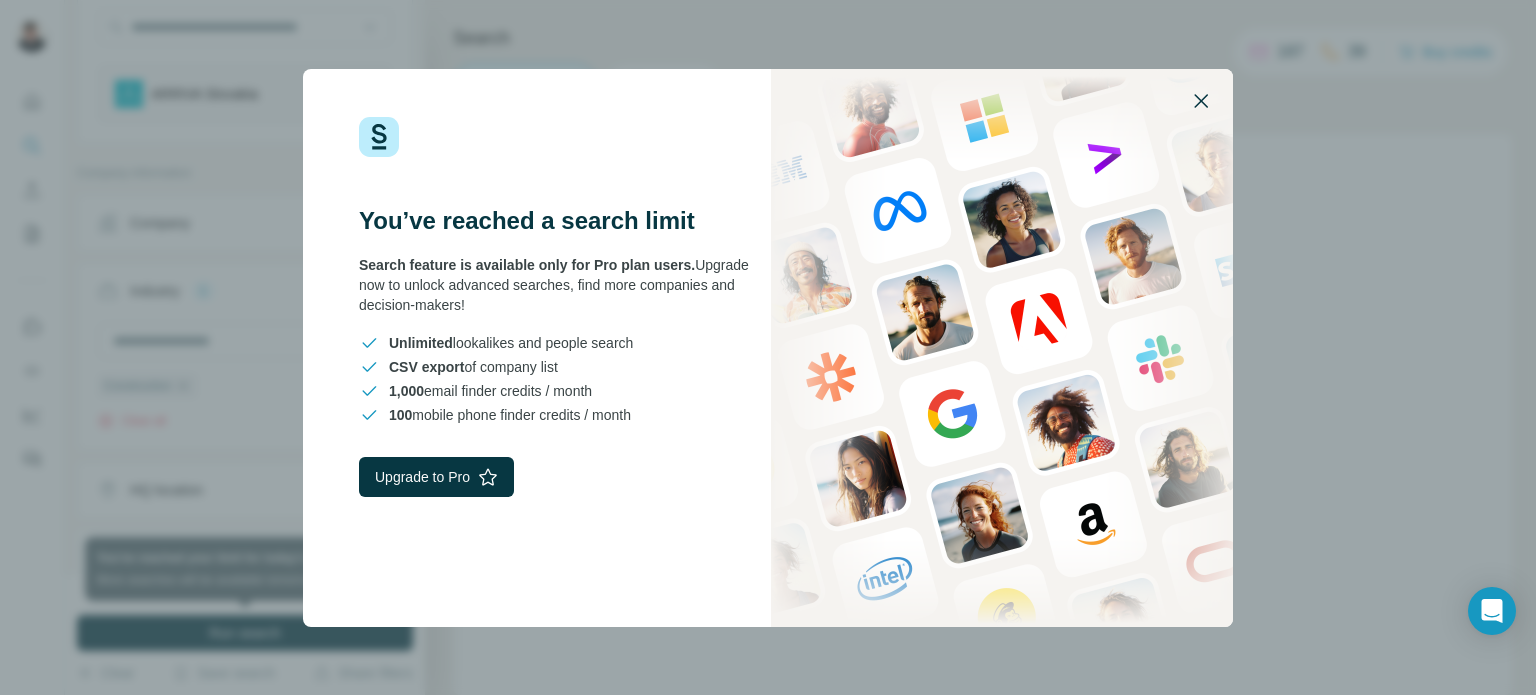 click 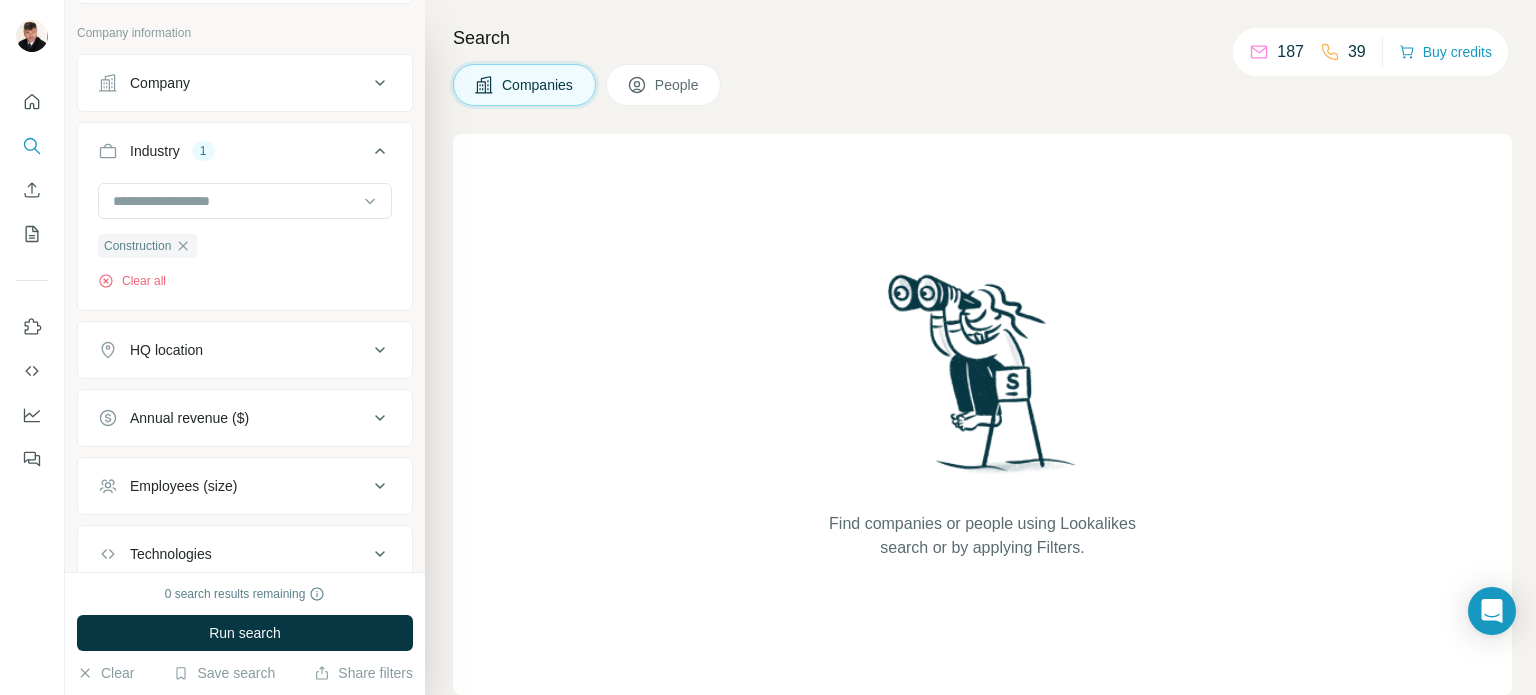 scroll, scrollTop: 71, scrollLeft: 0, axis: vertical 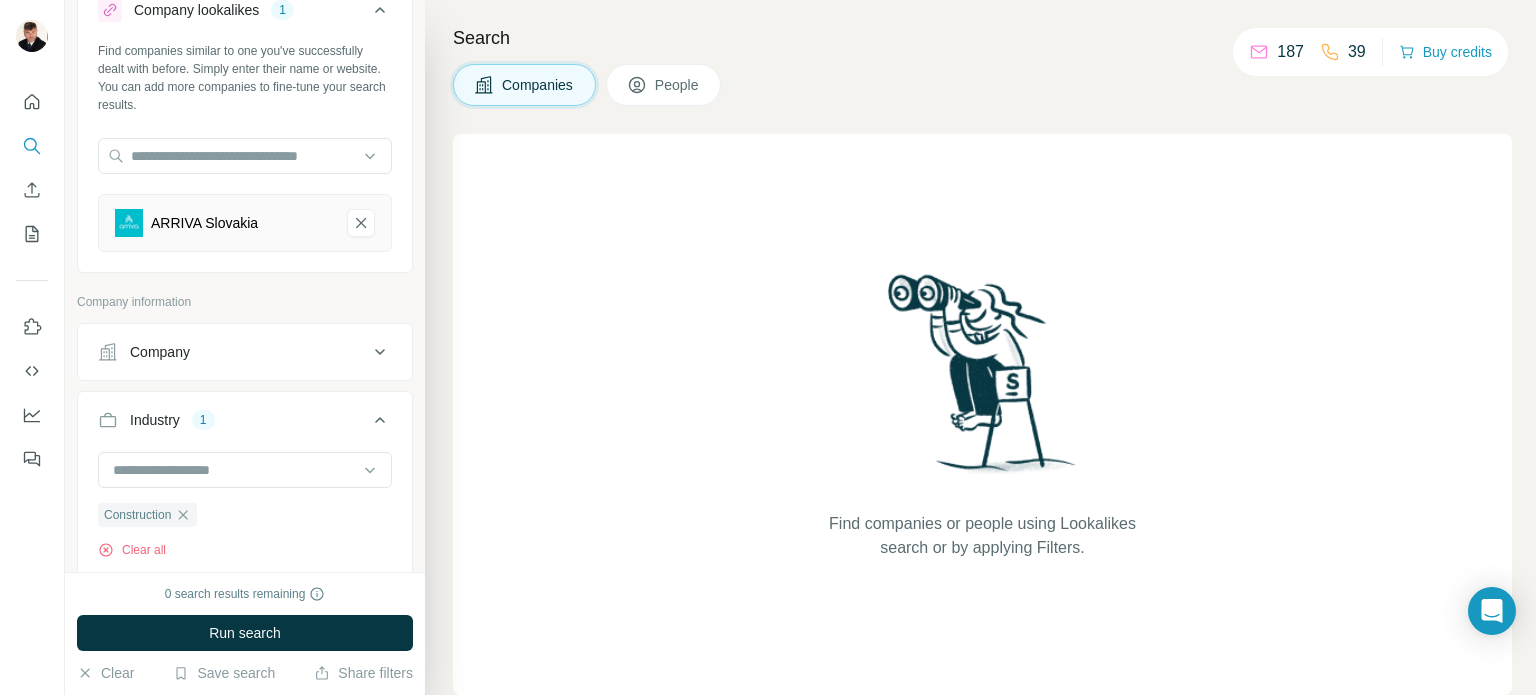 click on "Industry" at bounding box center (155, 420) 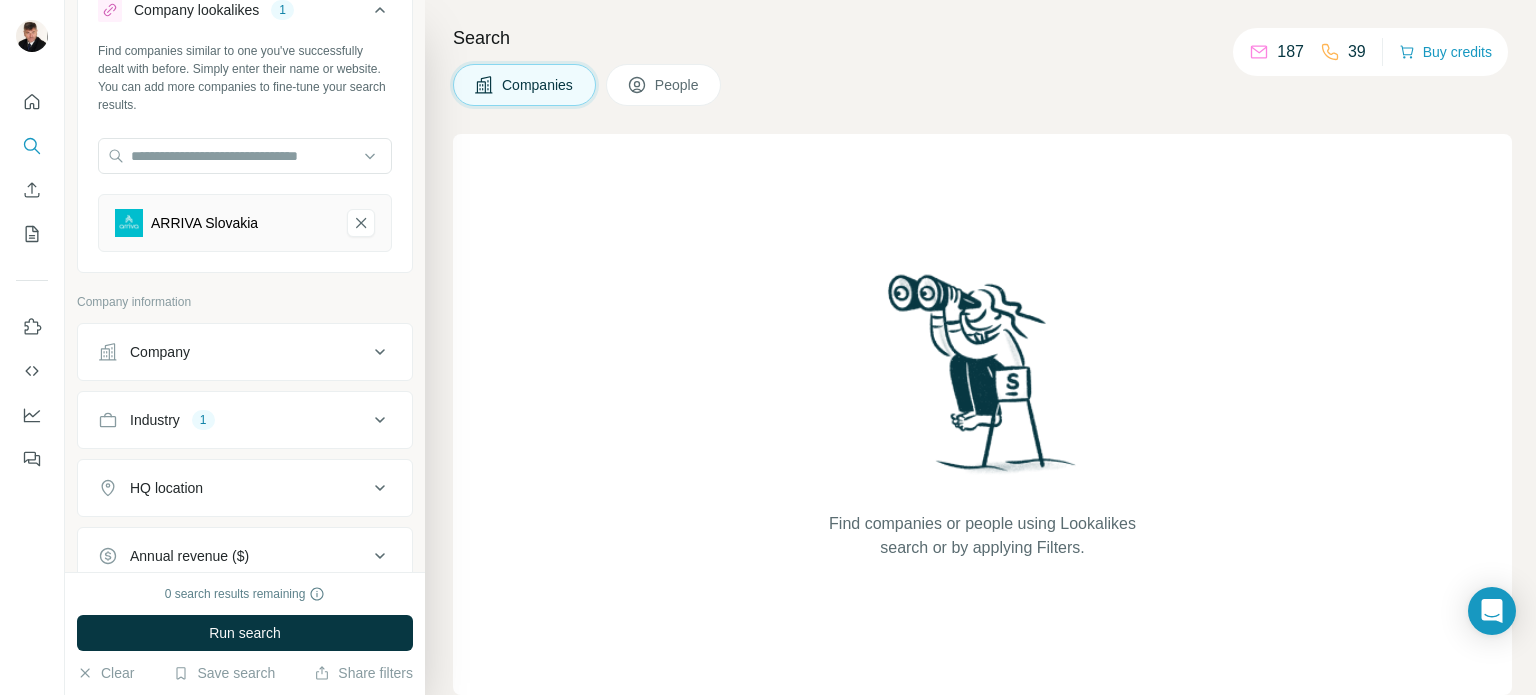 click 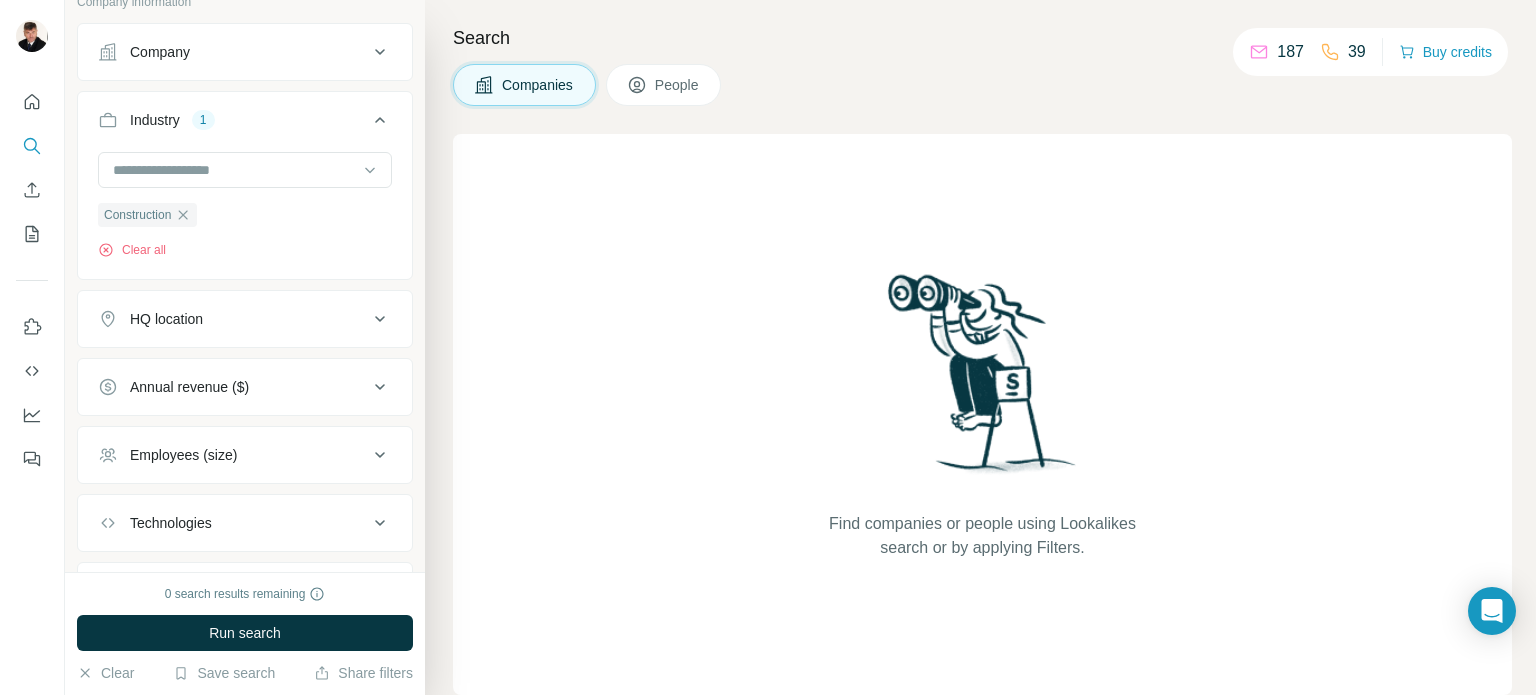 scroll, scrollTop: 471, scrollLeft: 0, axis: vertical 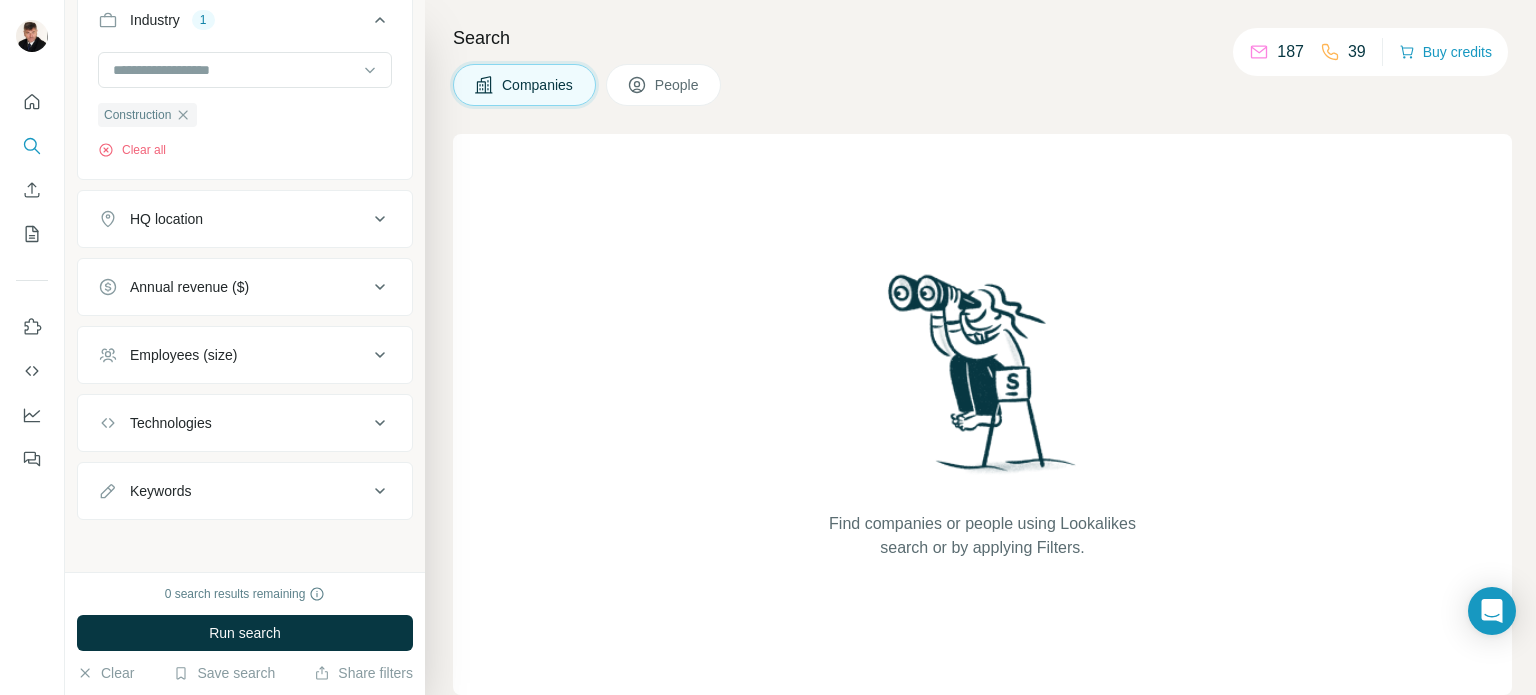 click 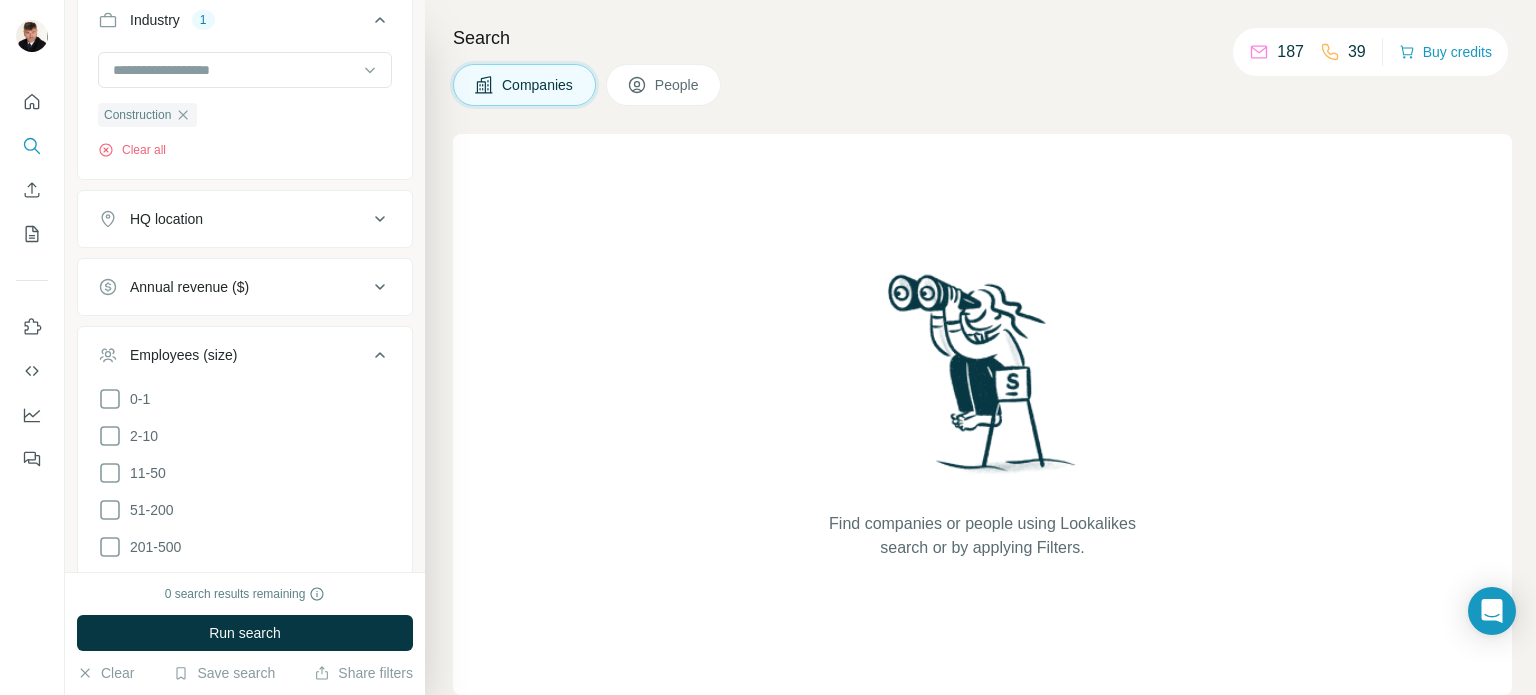 click 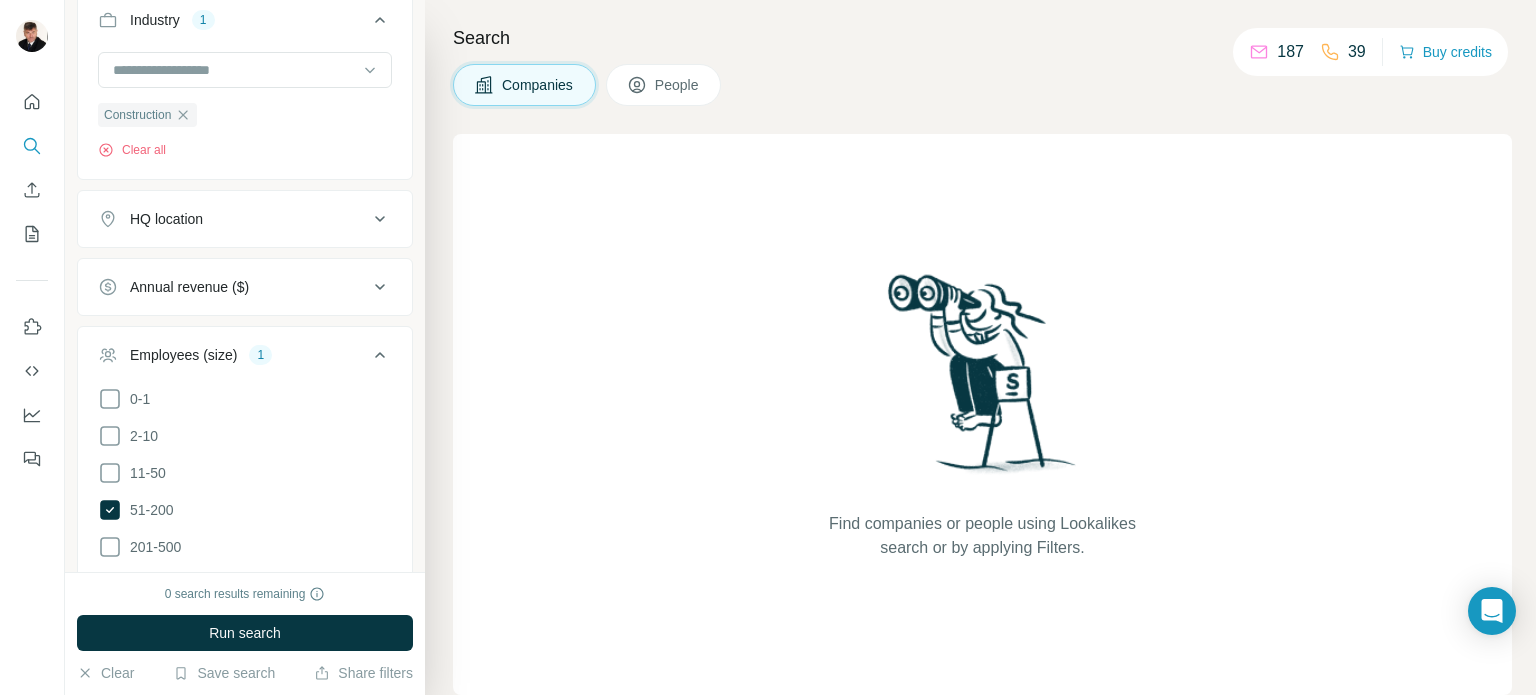 drag, startPoint x: 107, startPoint y: 539, endPoint x: 213, endPoint y: 494, distance: 115.15642 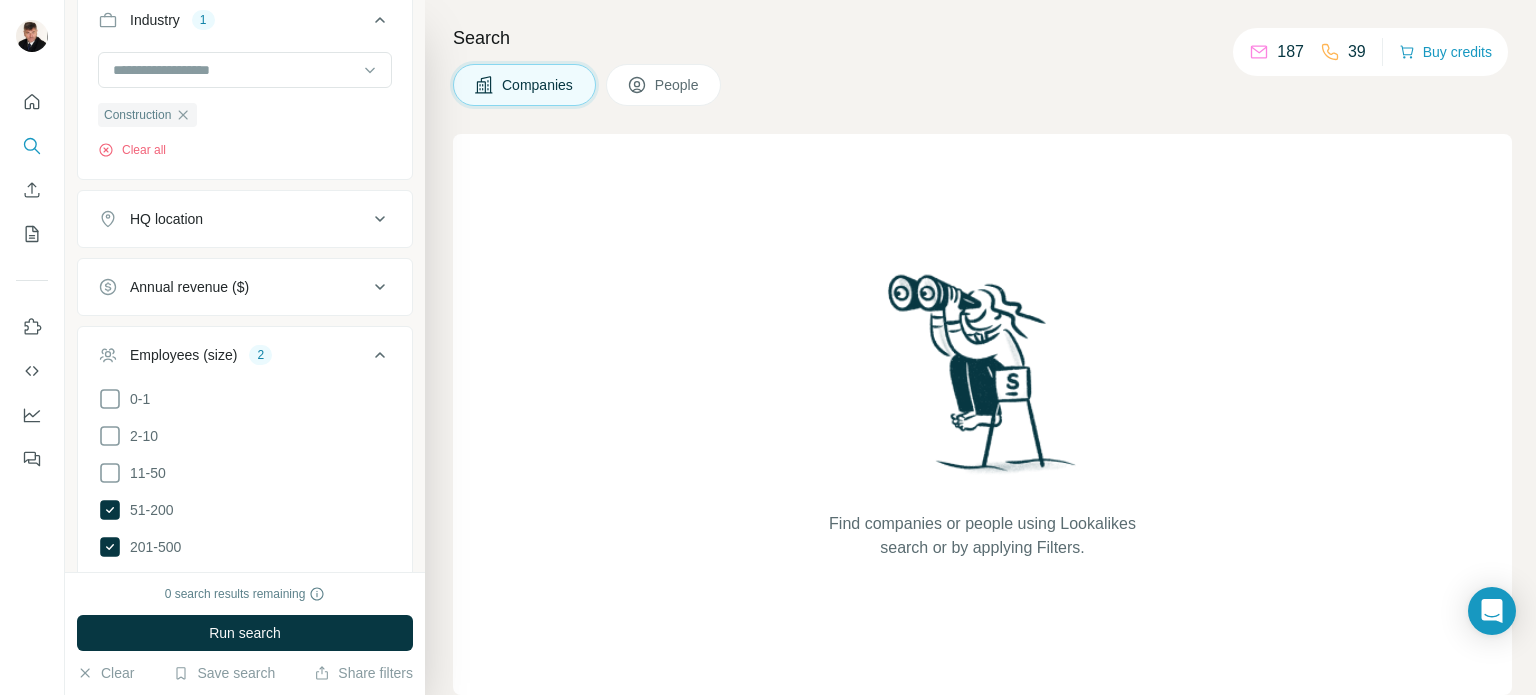scroll, scrollTop: 671, scrollLeft: 0, axis: vertical 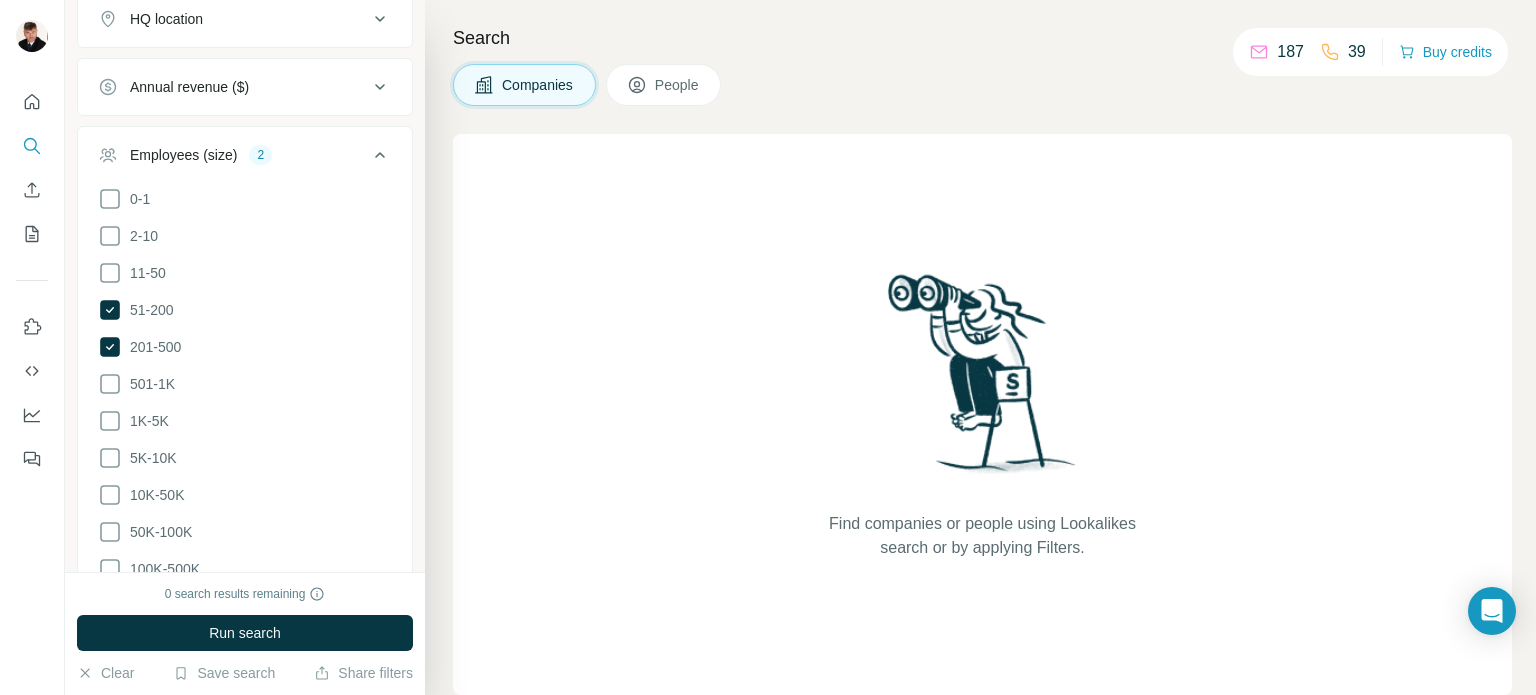 click 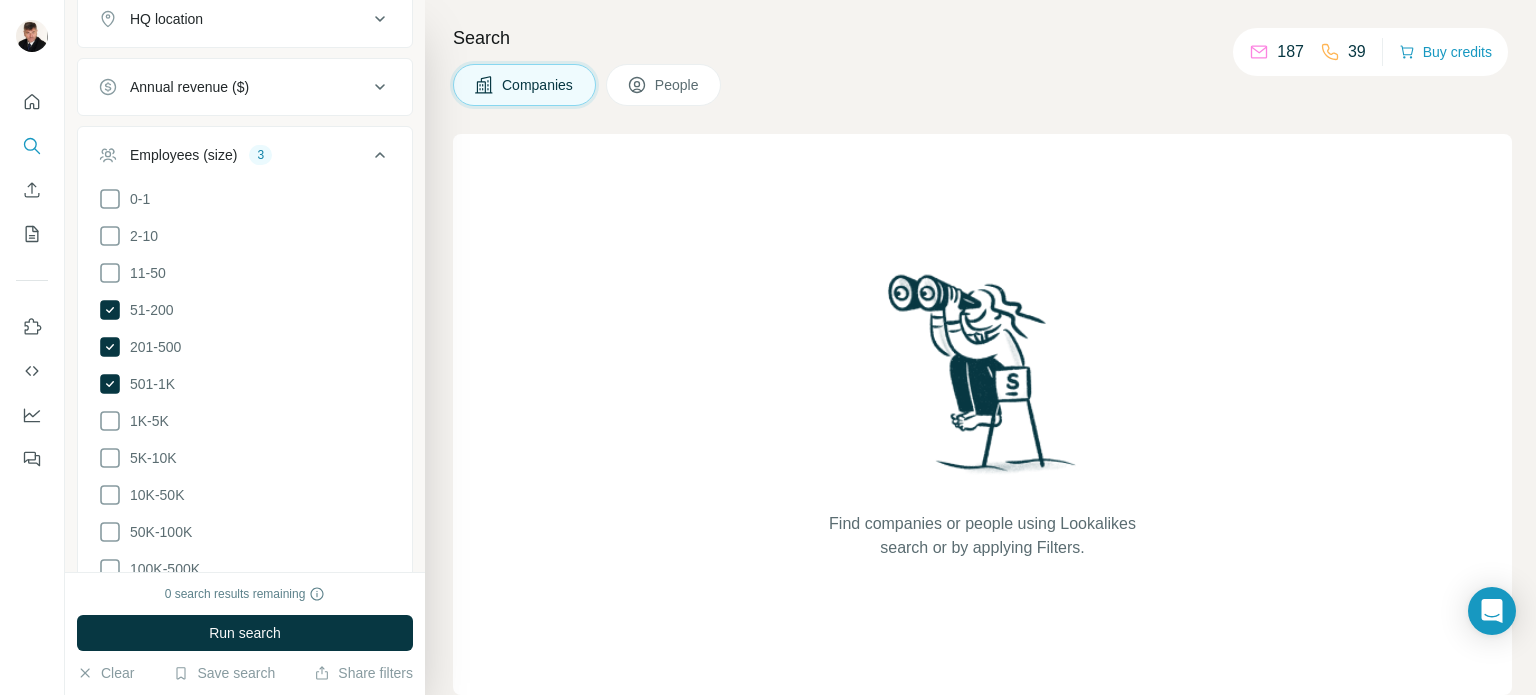 click 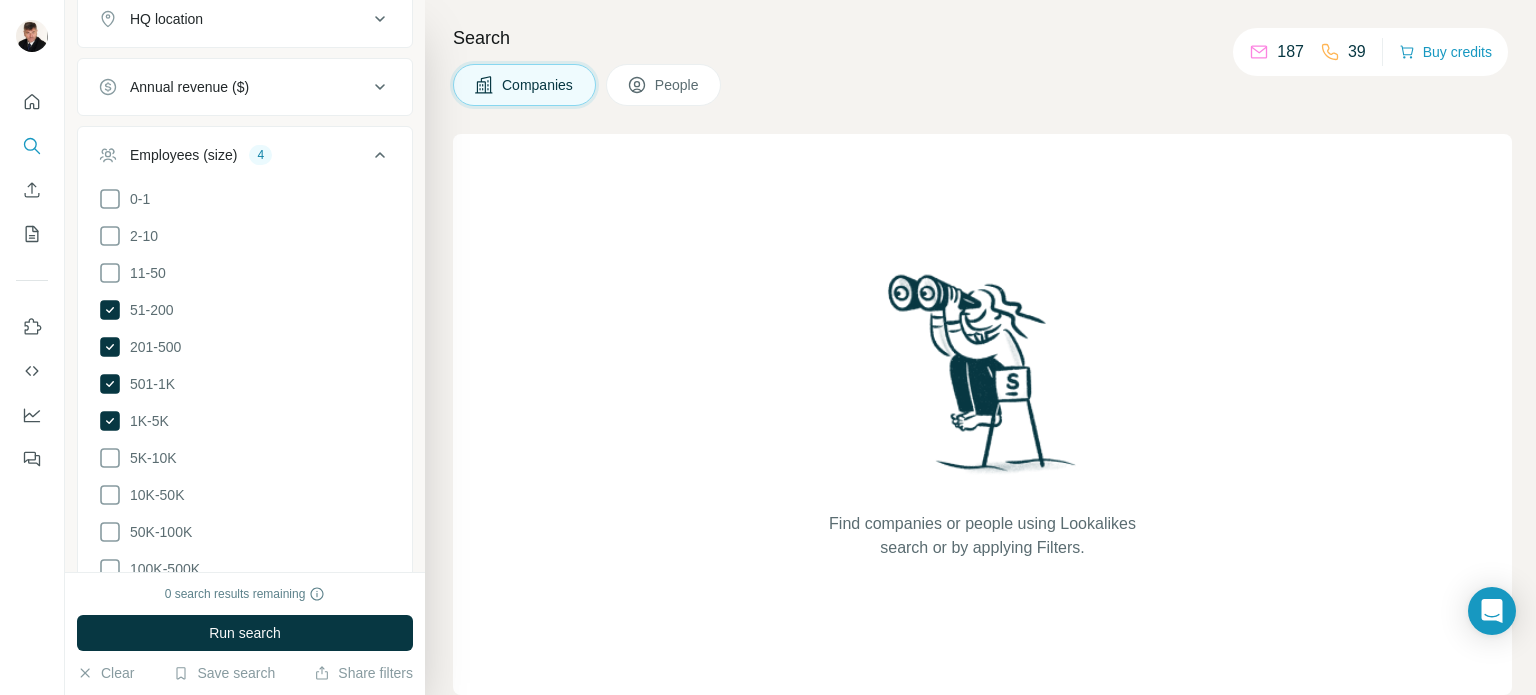 click 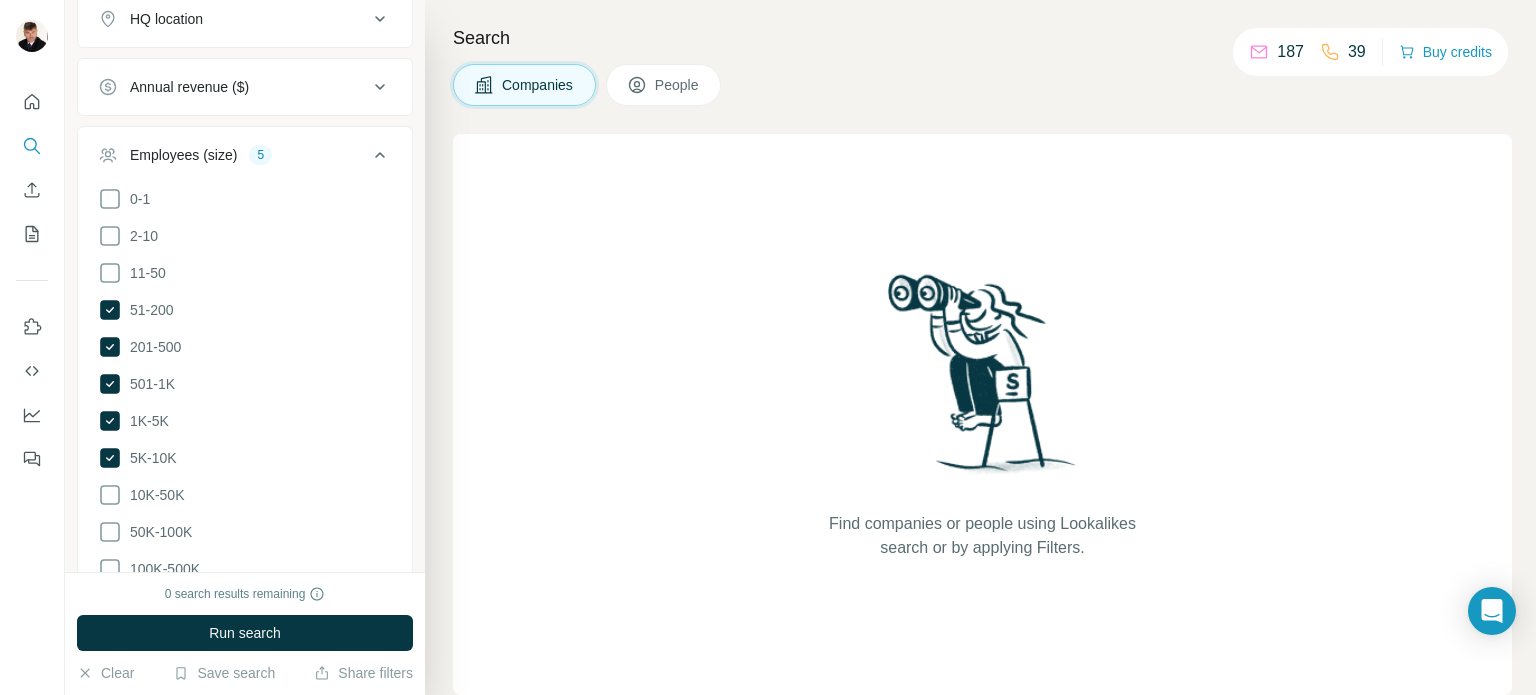click 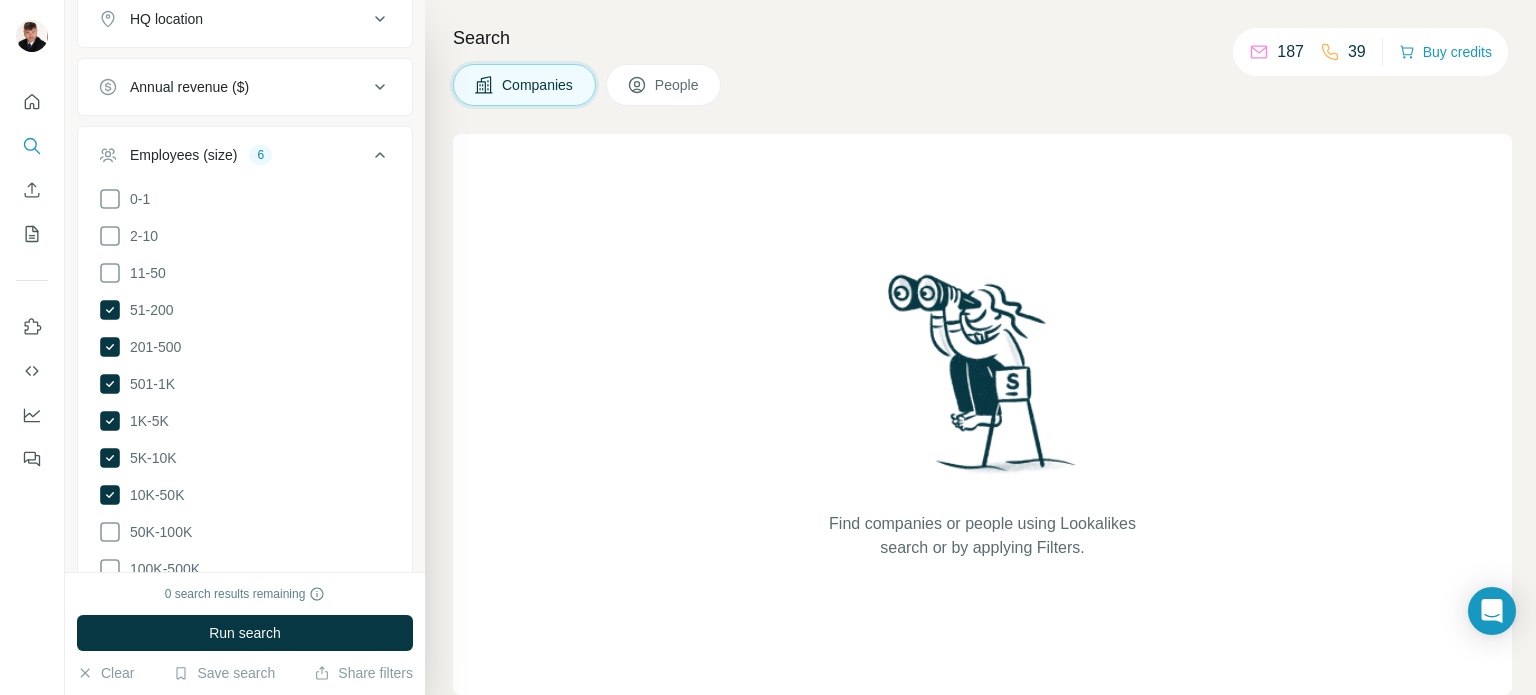 click 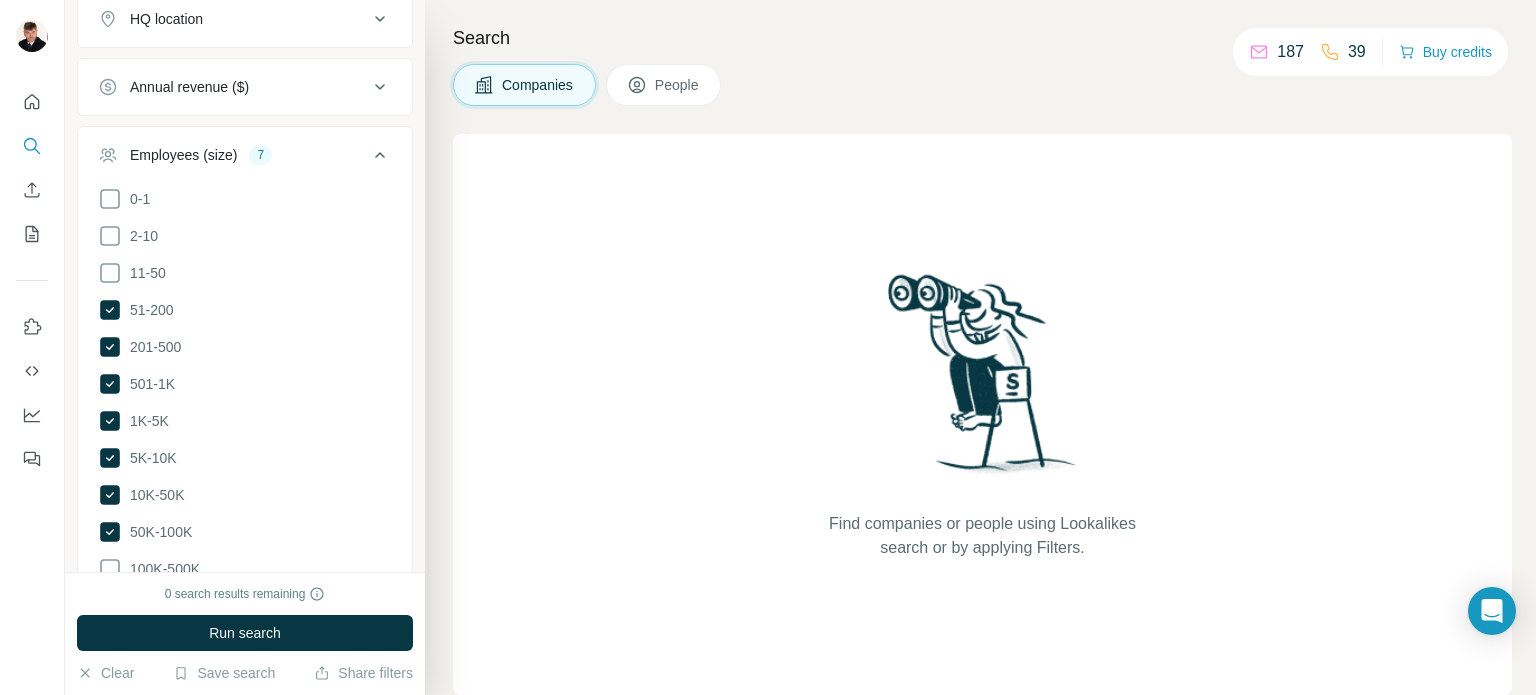 drag, startPoint x: 112, startPoint y: 561, endPoint x: 235, endPoint y: 471, distance: 152.41063 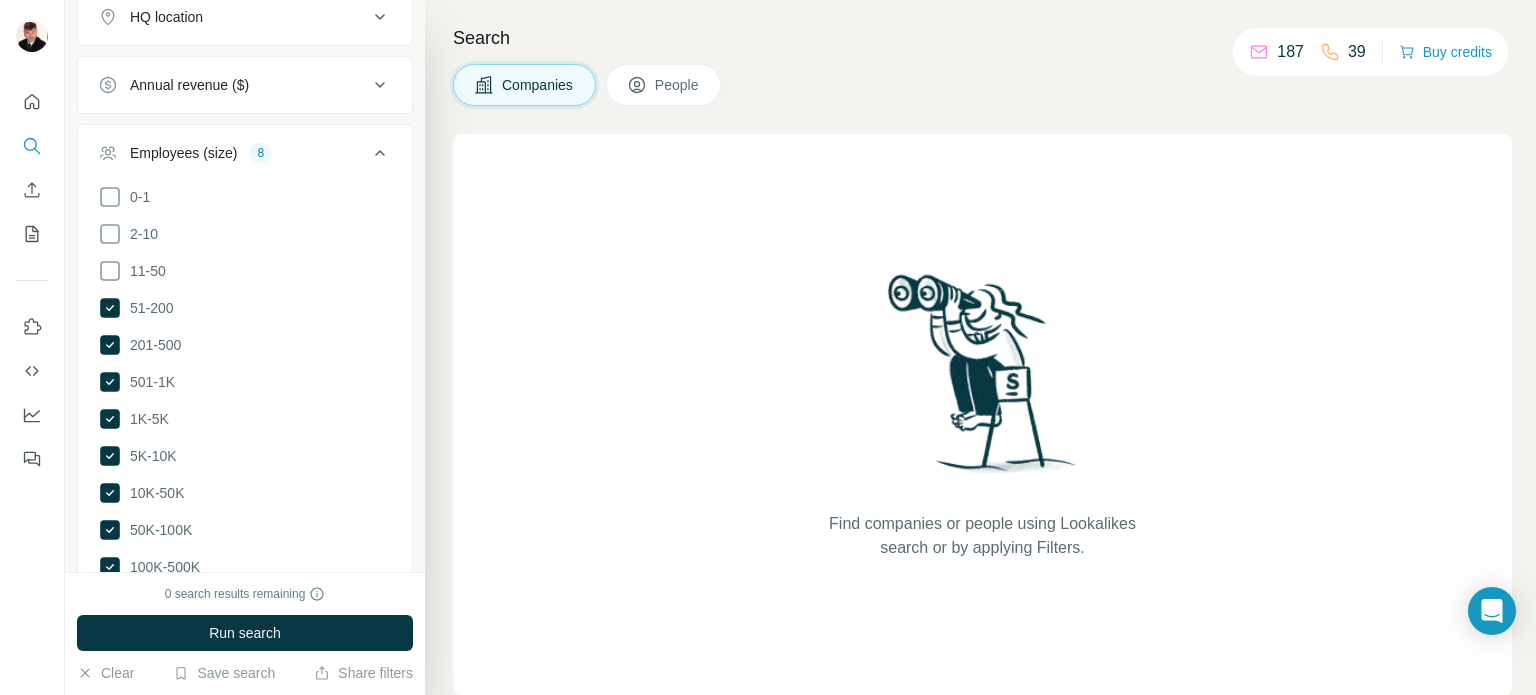 scroll, scrollTop: 955, scrollLeft: 0, axis: vertical 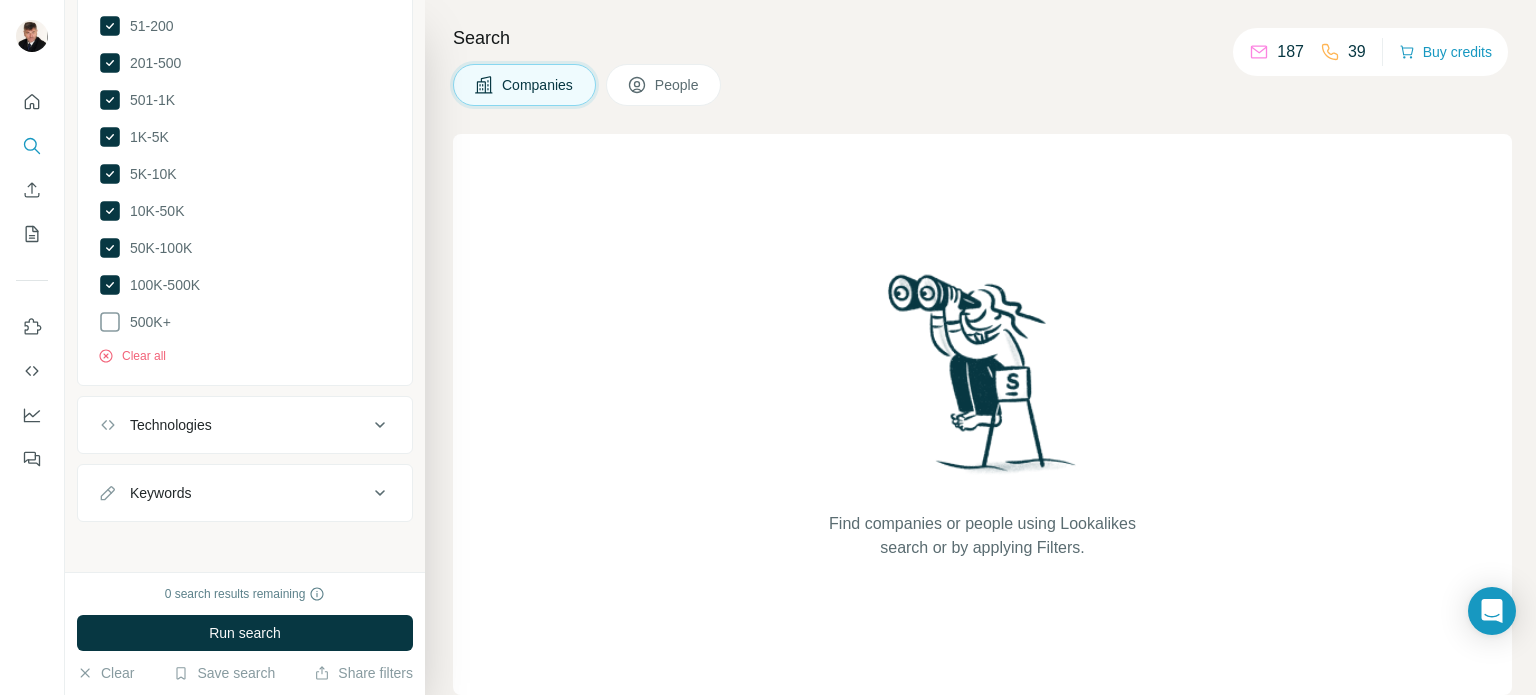 drag, startPoint x: 108, startPoint y: 319, endPoint x: 236, endPoint y: 335, distance: 128.99612 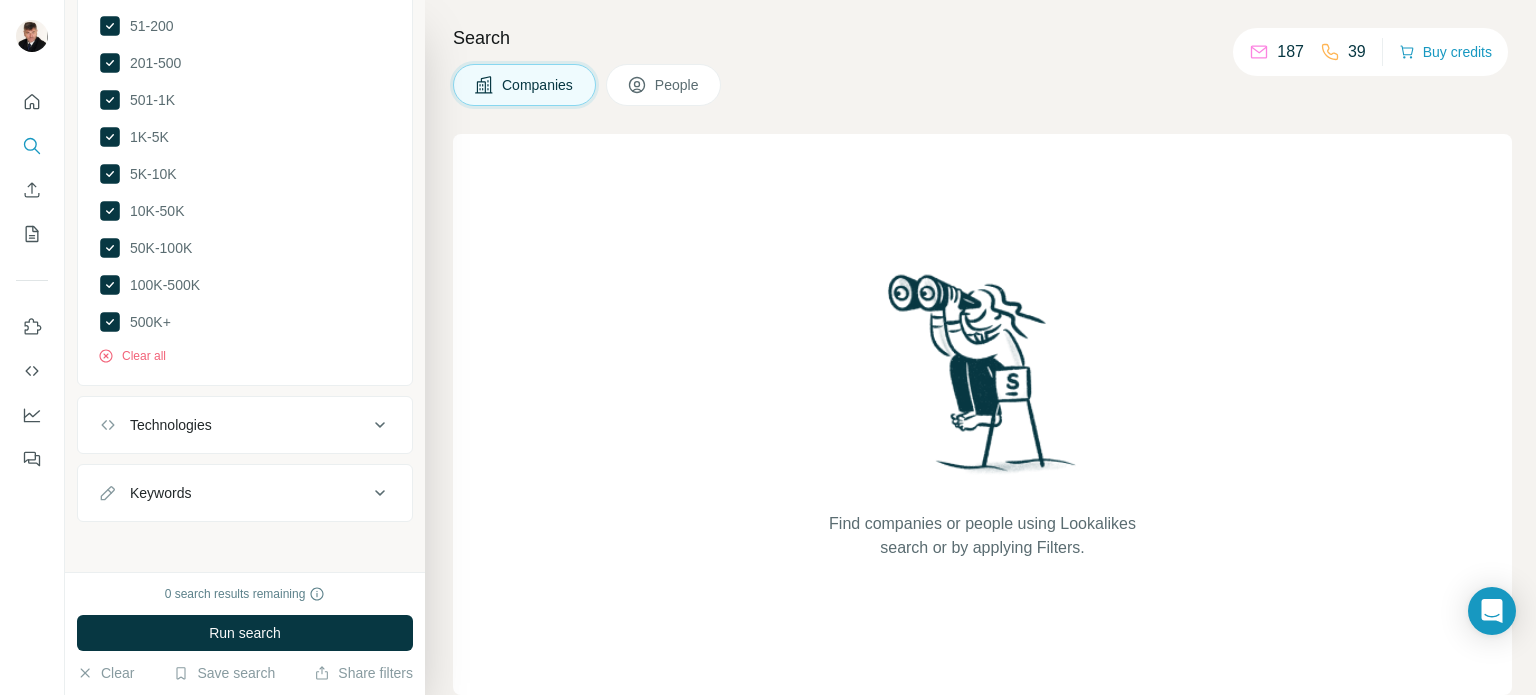 click 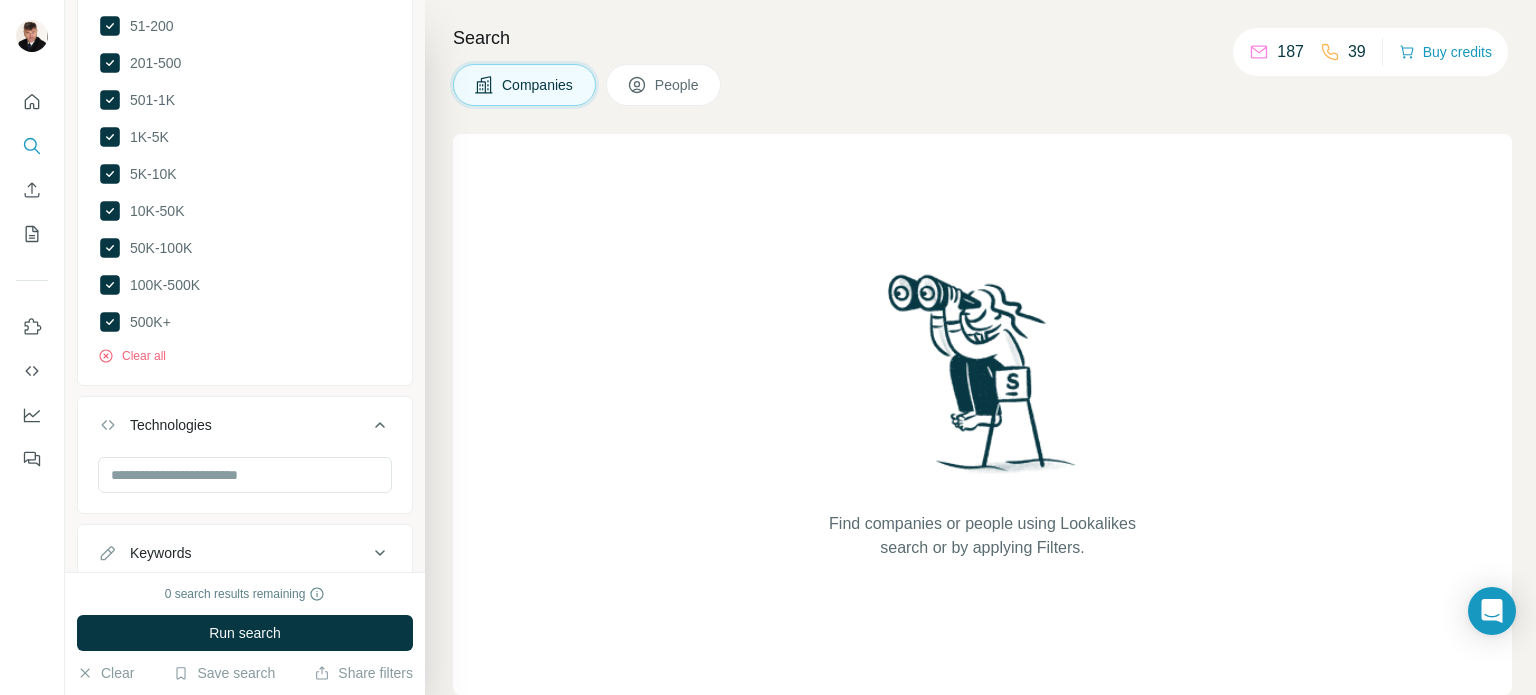 click 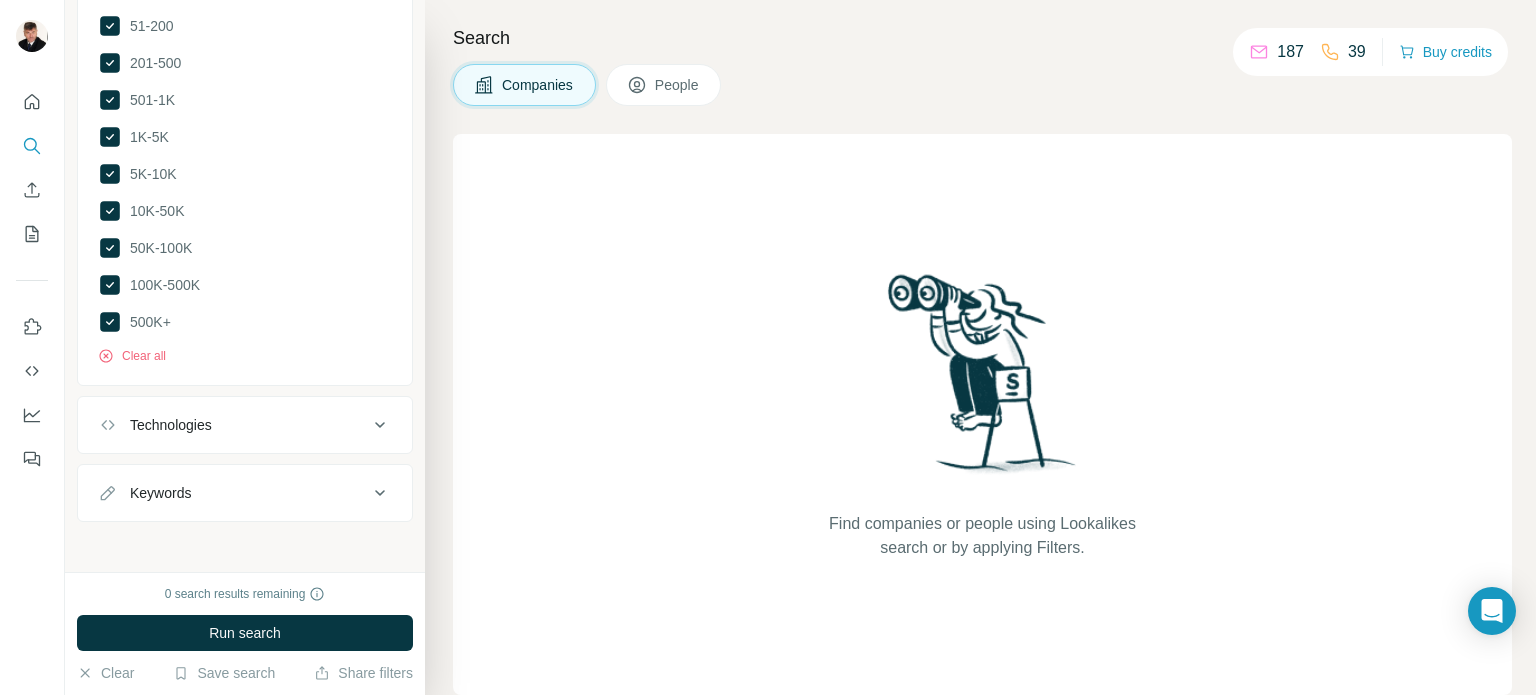 click 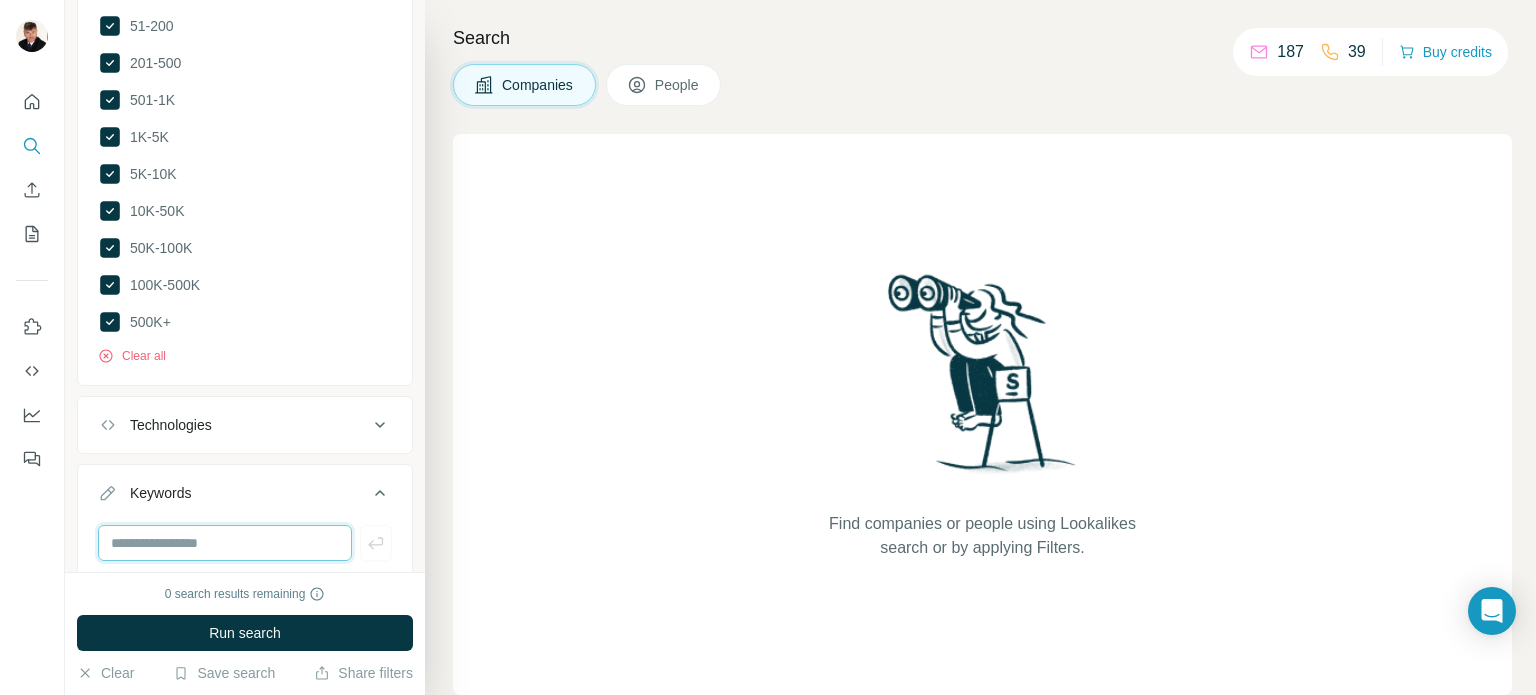 click at bounding box center (225, 543) 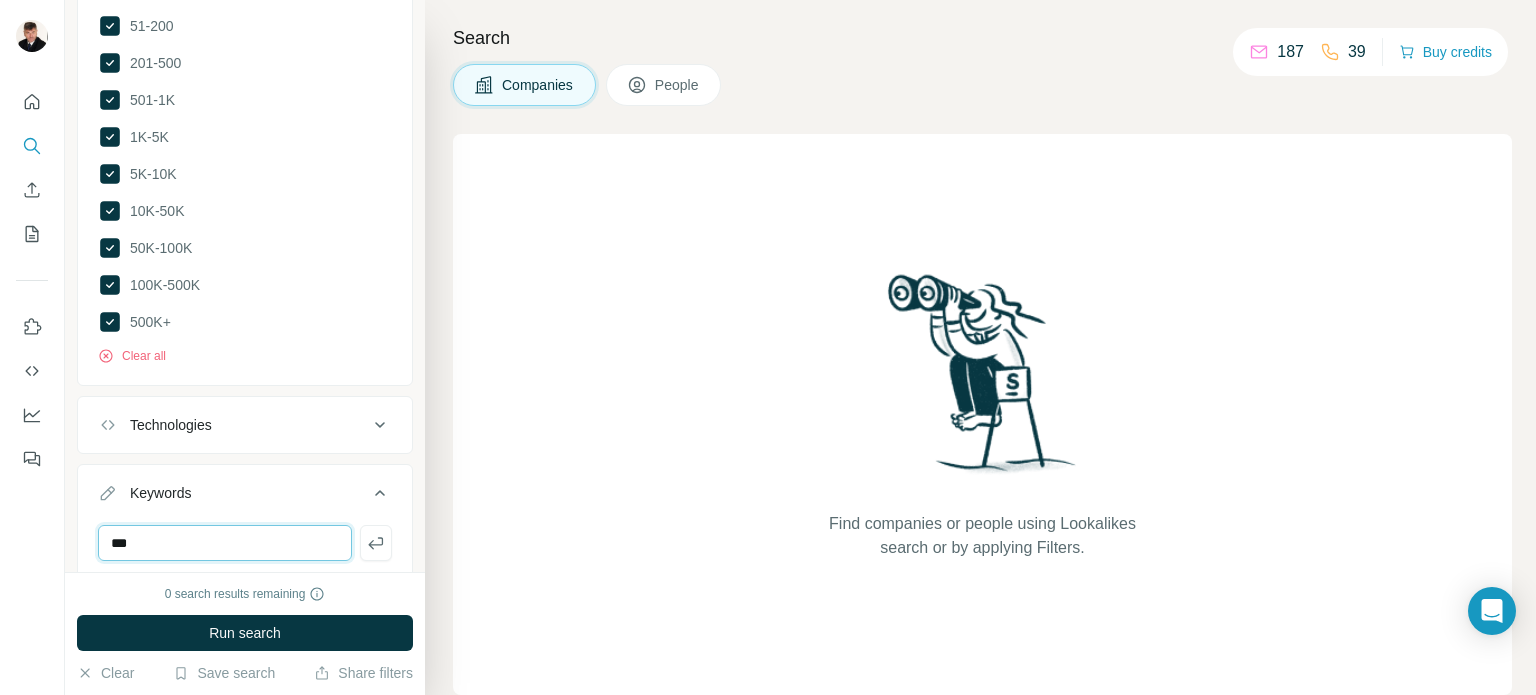type on "***" 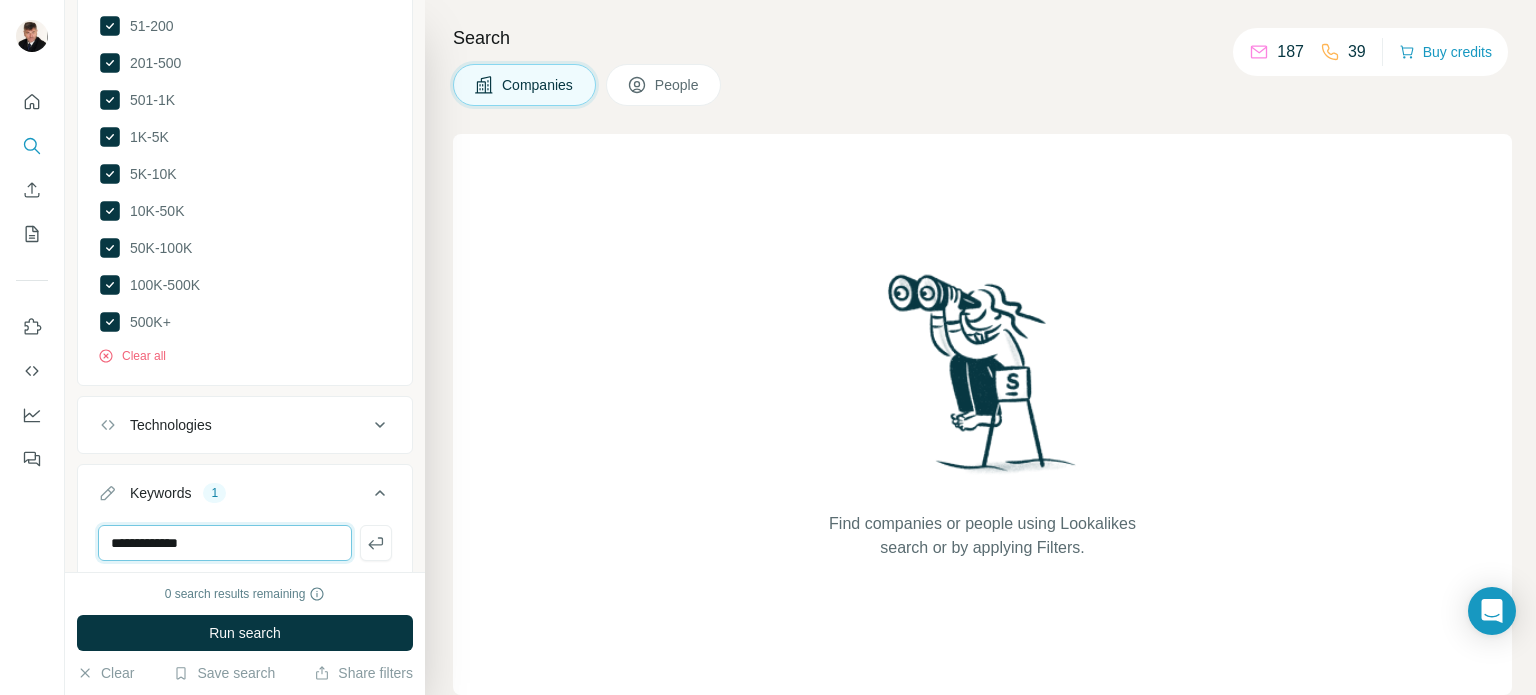 type on "**********" 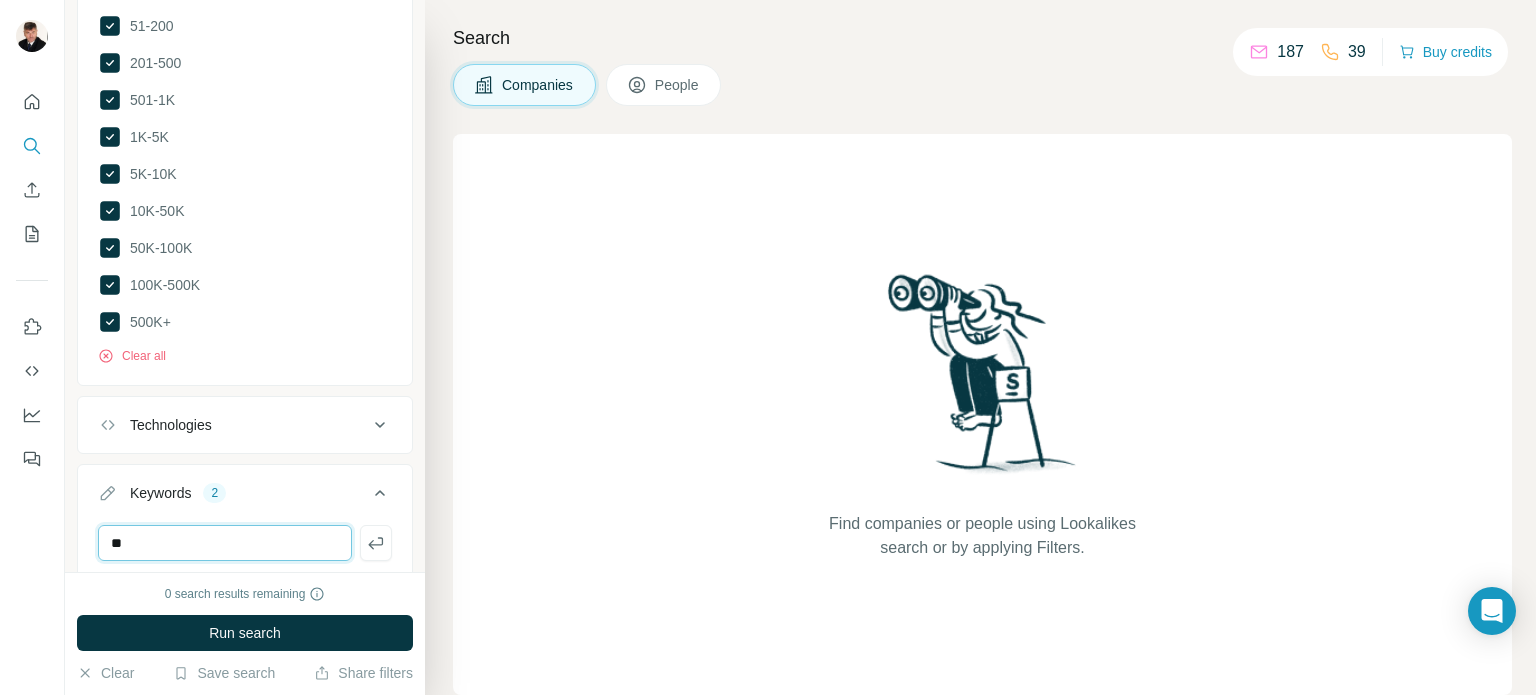 type on "*" 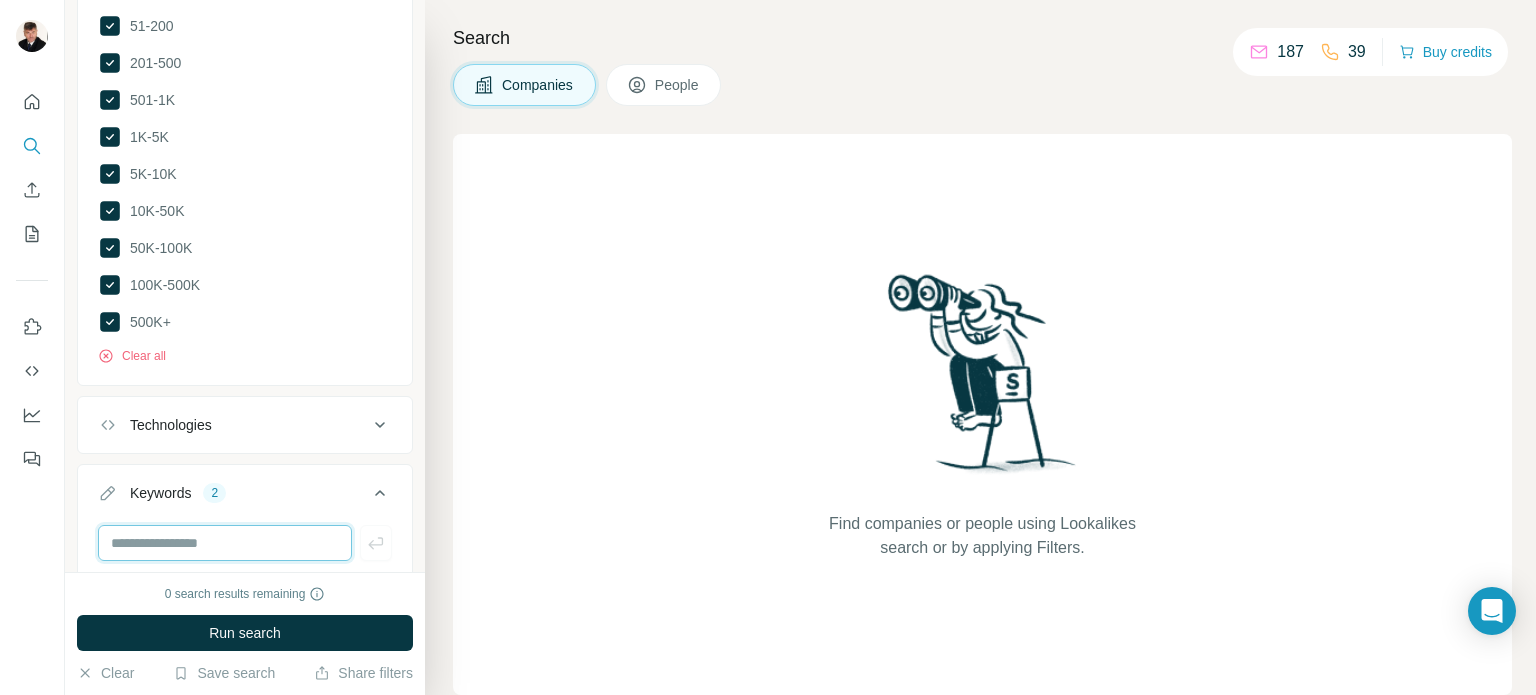 click at bounding box center (225, 543) 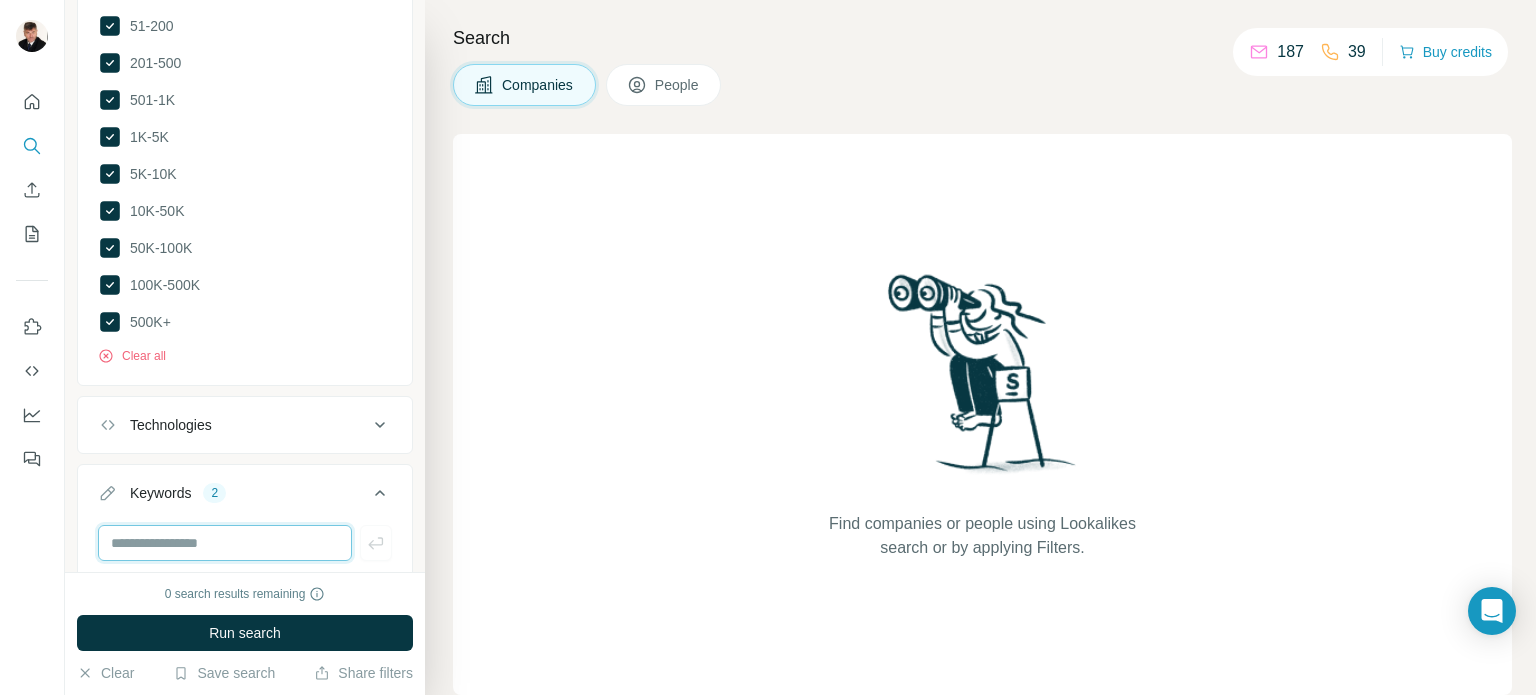 paste on "**********" 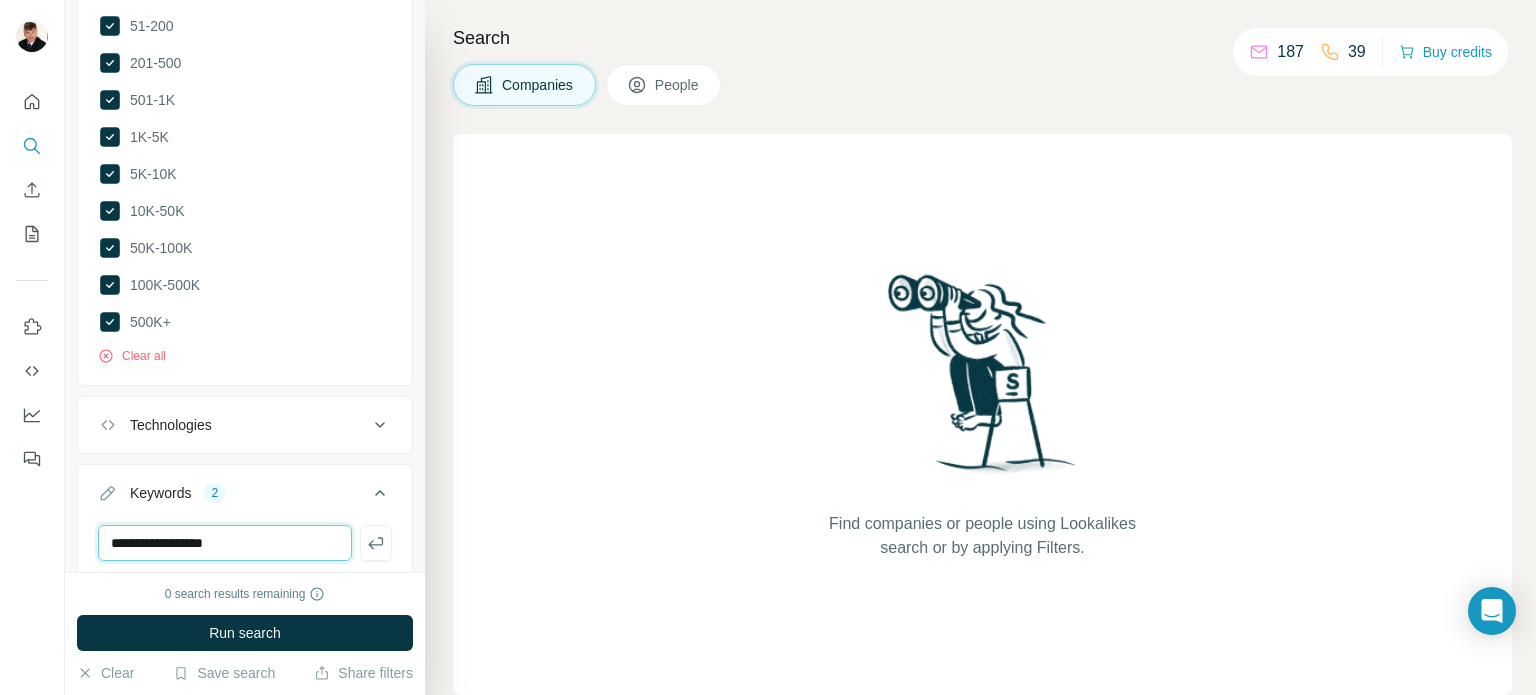 type on "**********" 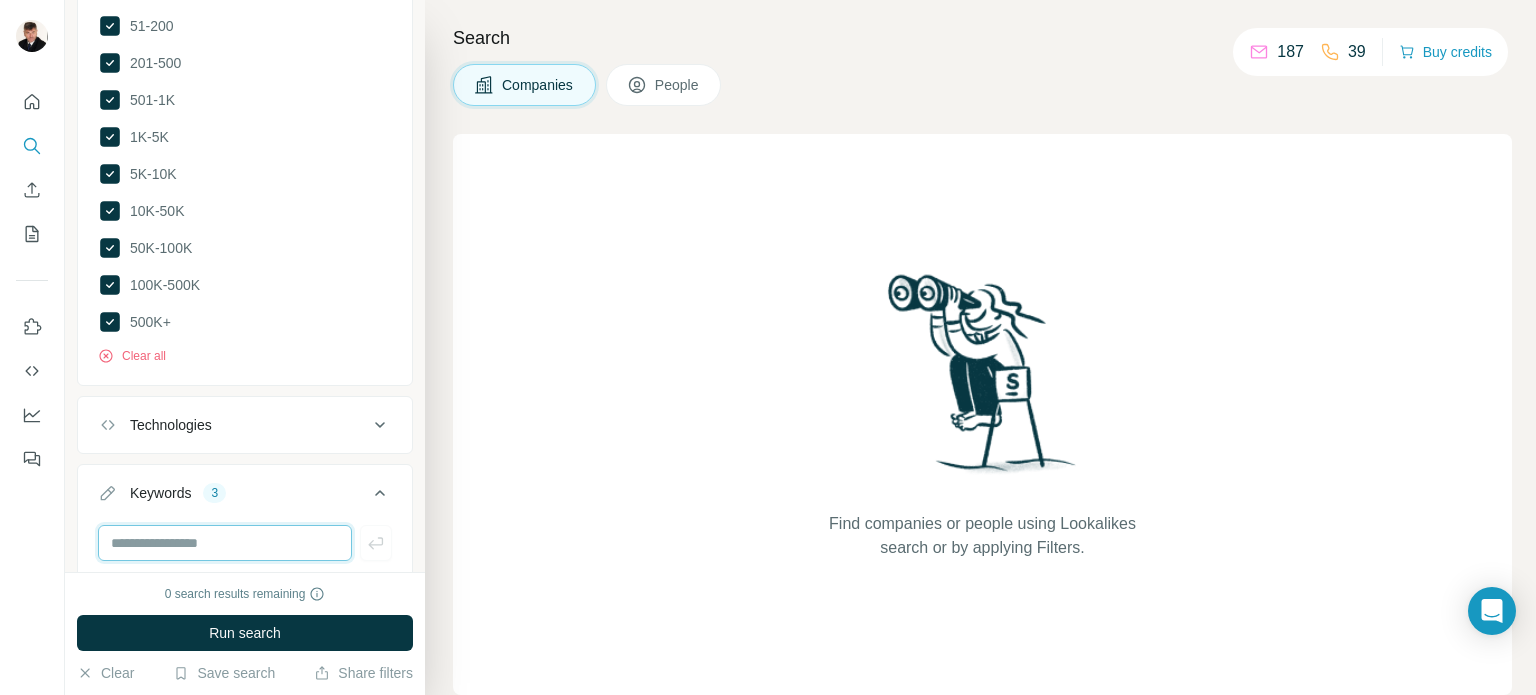 drag, startPoint x: 176, startPoint y: 543, endPoint x: 217, endPoint y: 520, distance: 47.010635 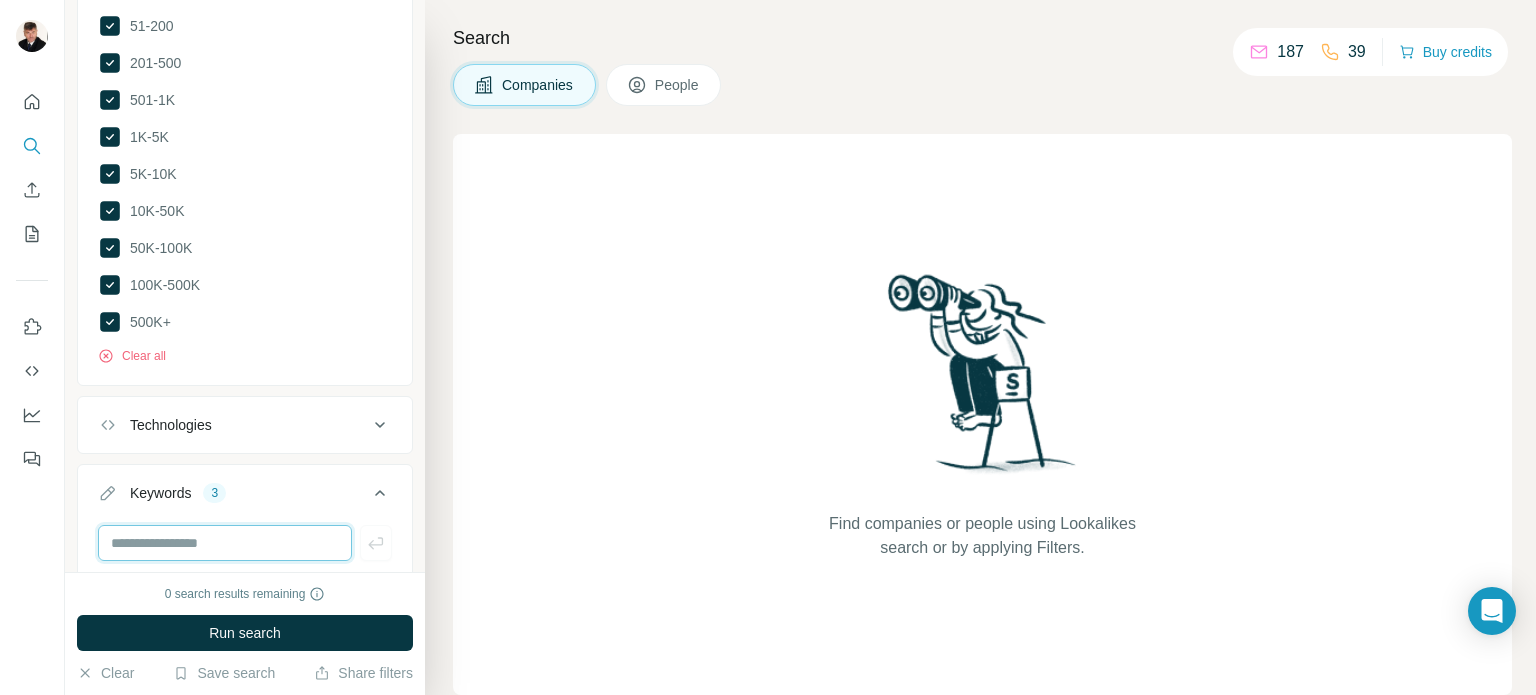paste on "**********" 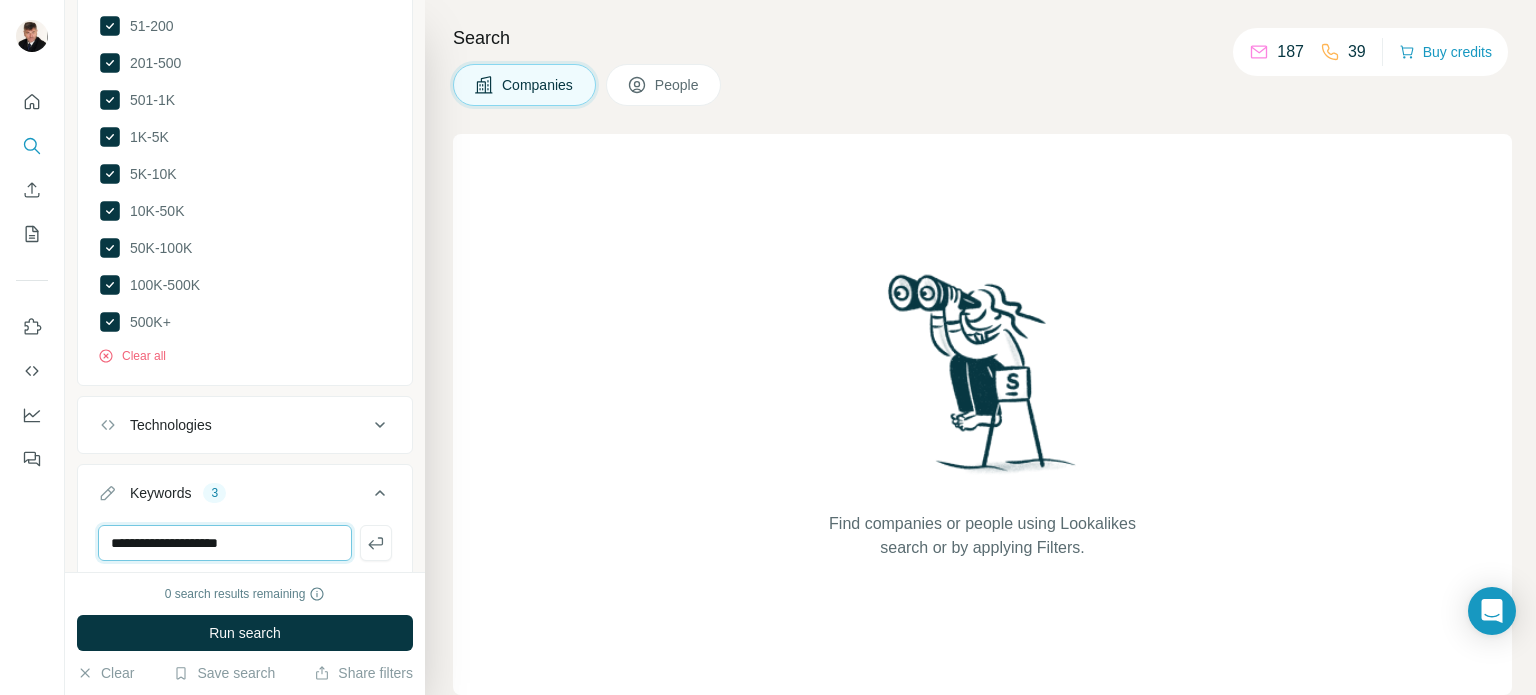 type on "**********" 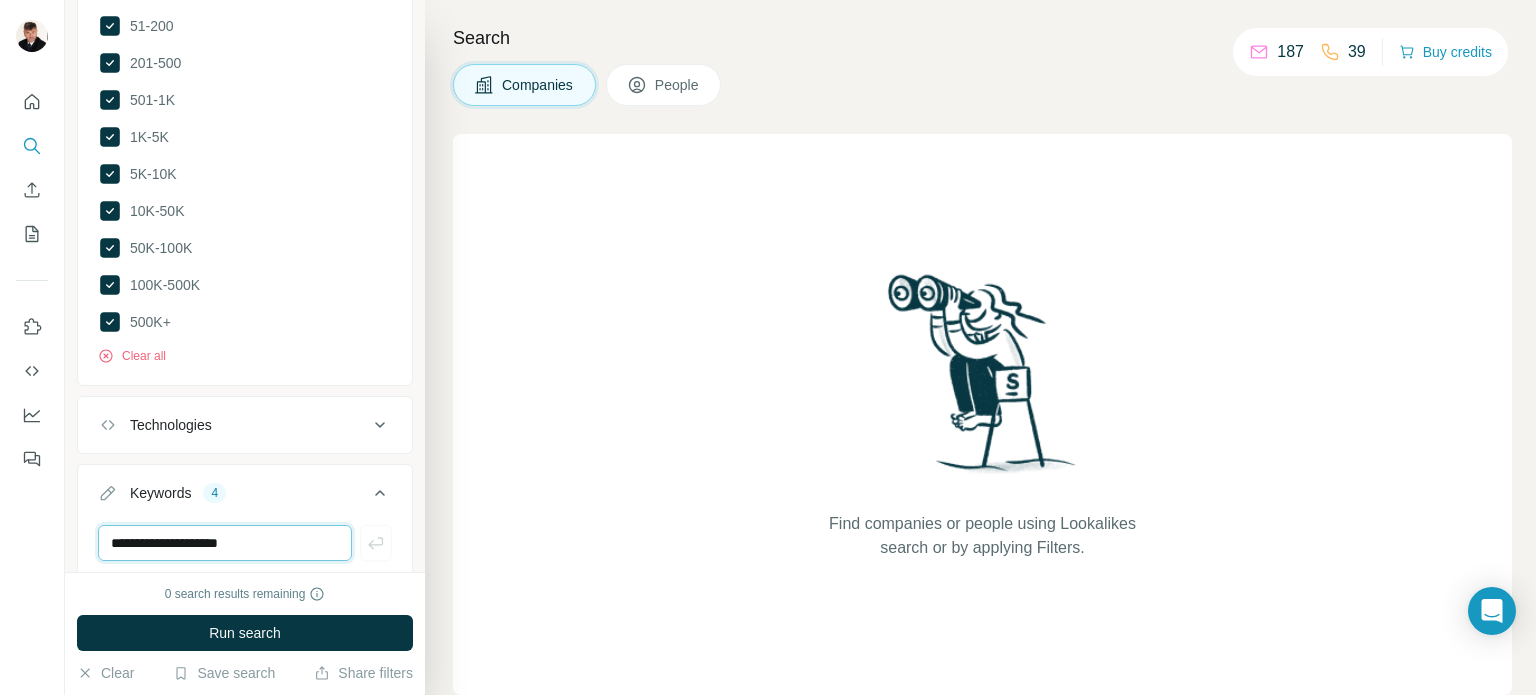 type 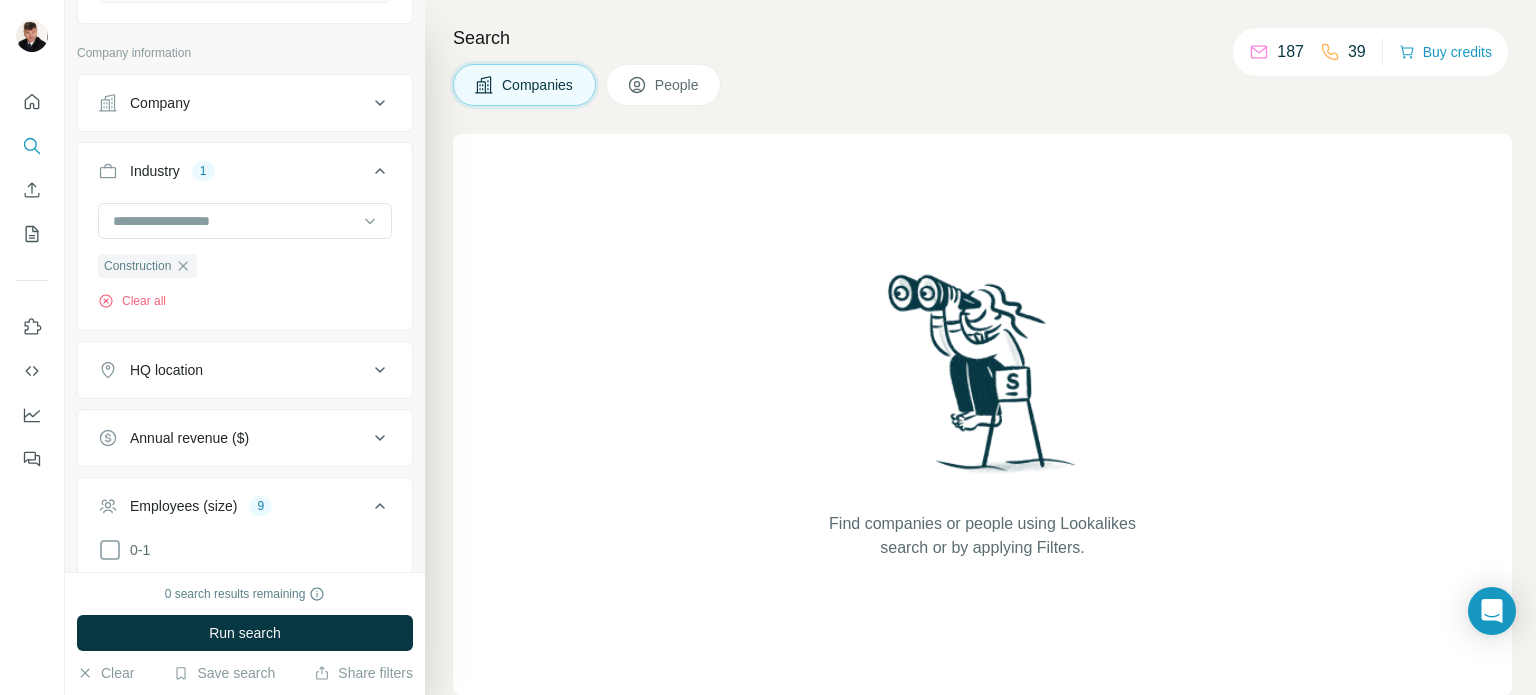 scroll, scrollTop: 0, scrollLeft: 0, axis: both 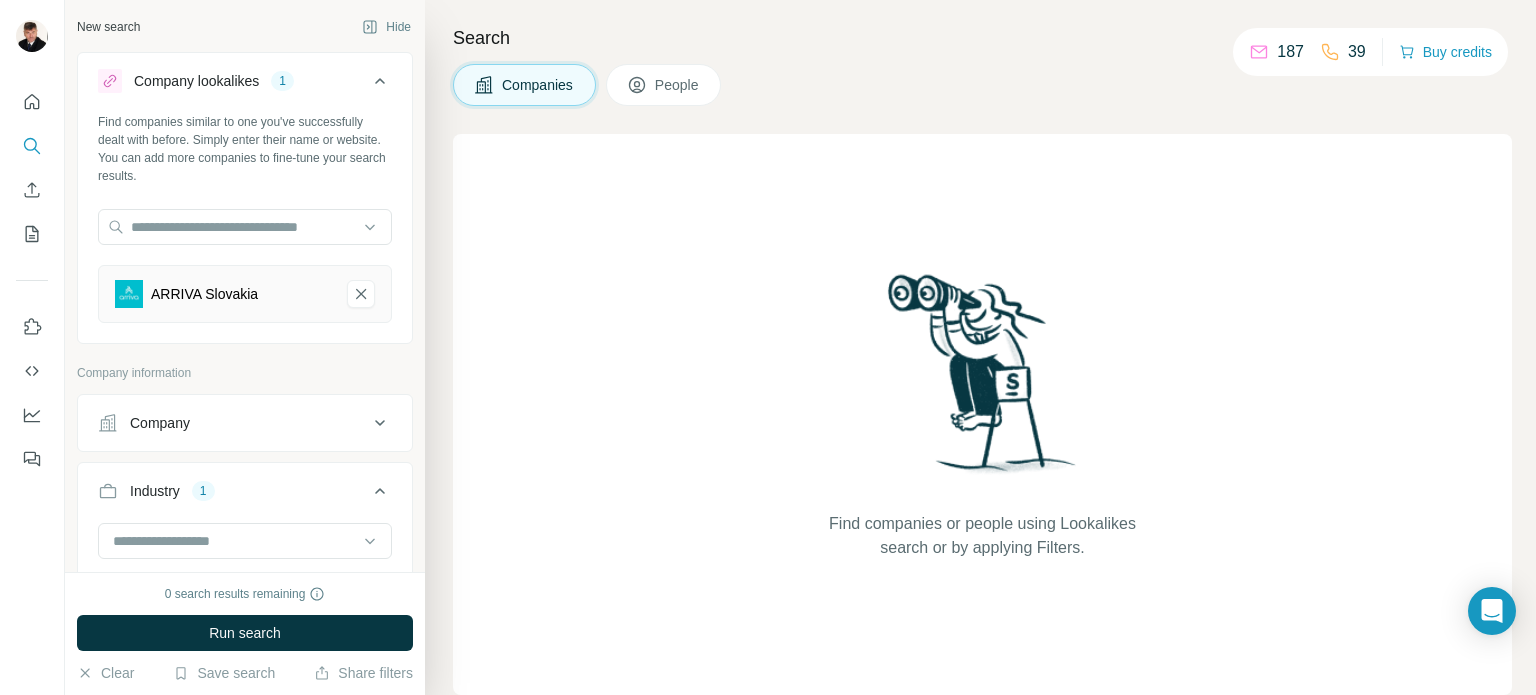 click 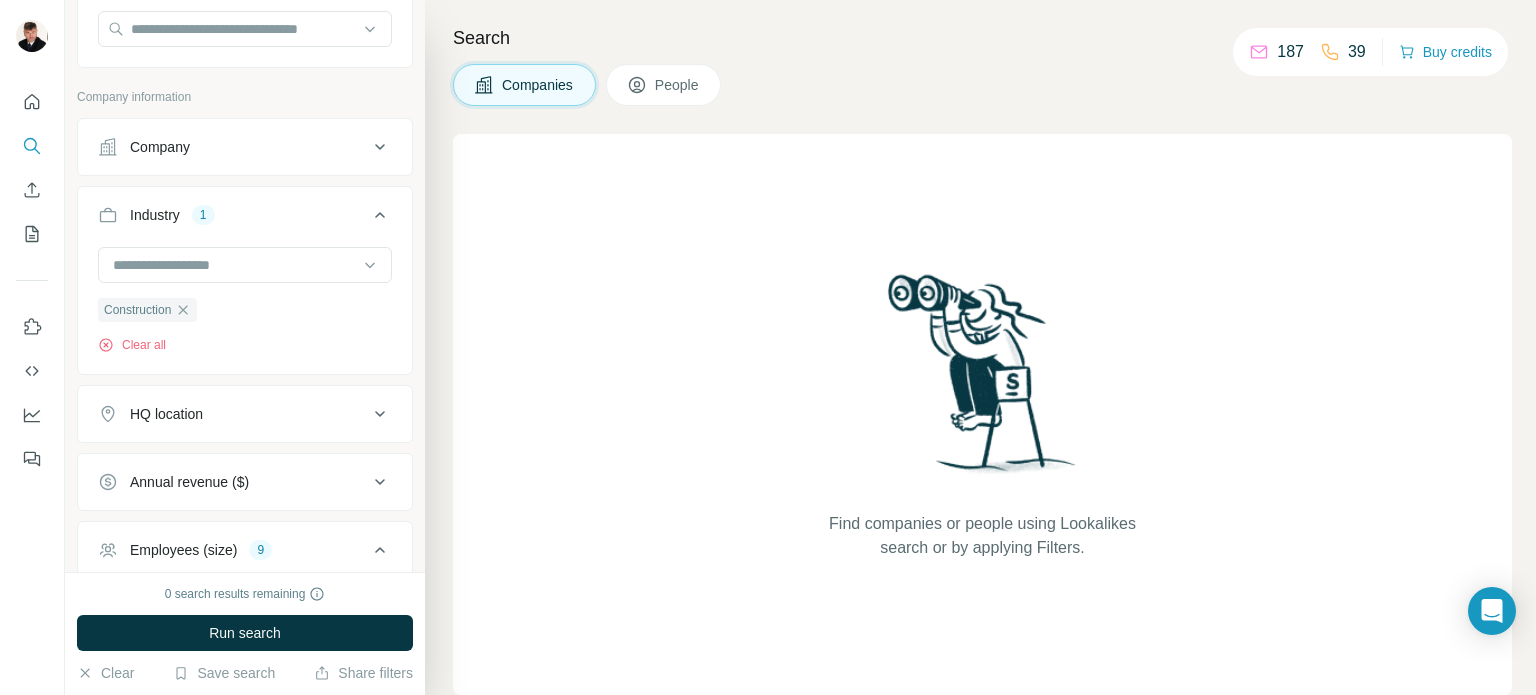 scroll, scrollTop: 200, scrollLeft: 0, axis: vertical 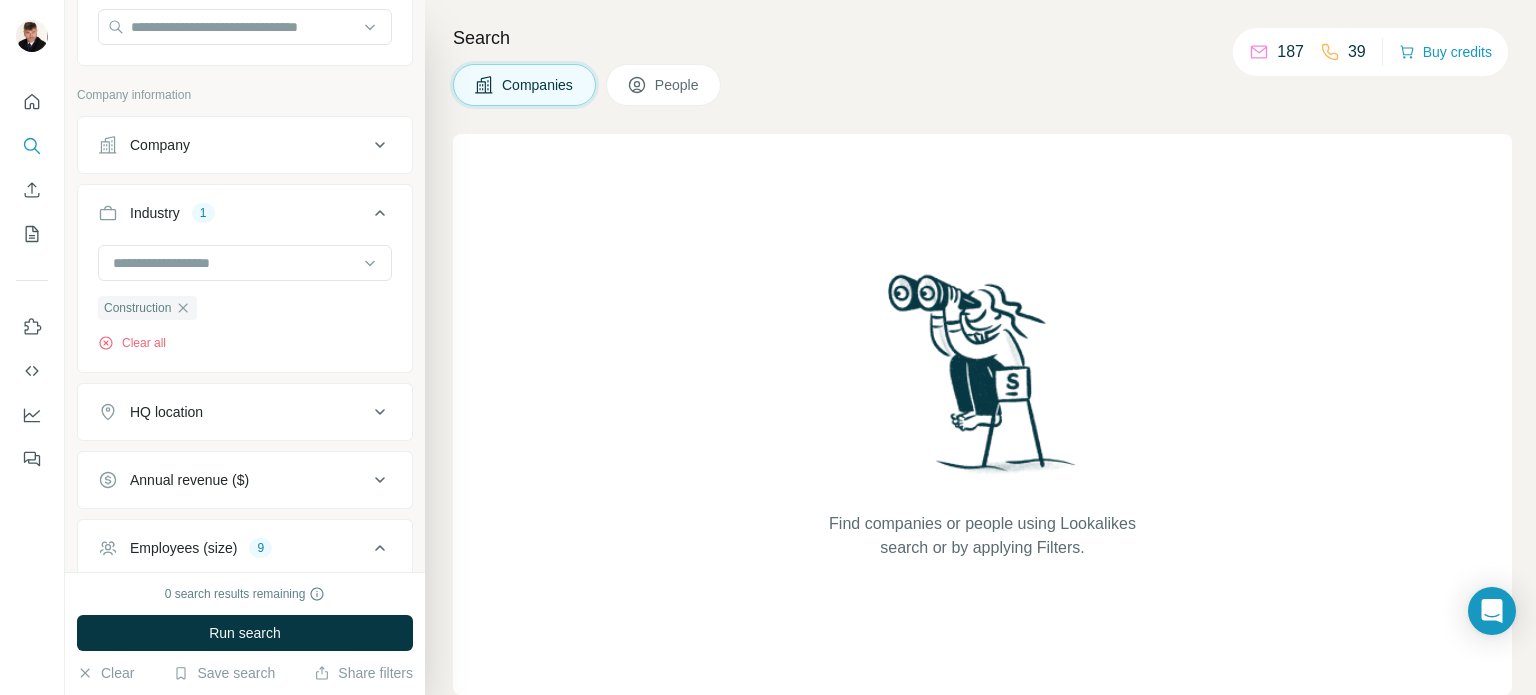 click on "Run search" at bounding box center [245, 633] 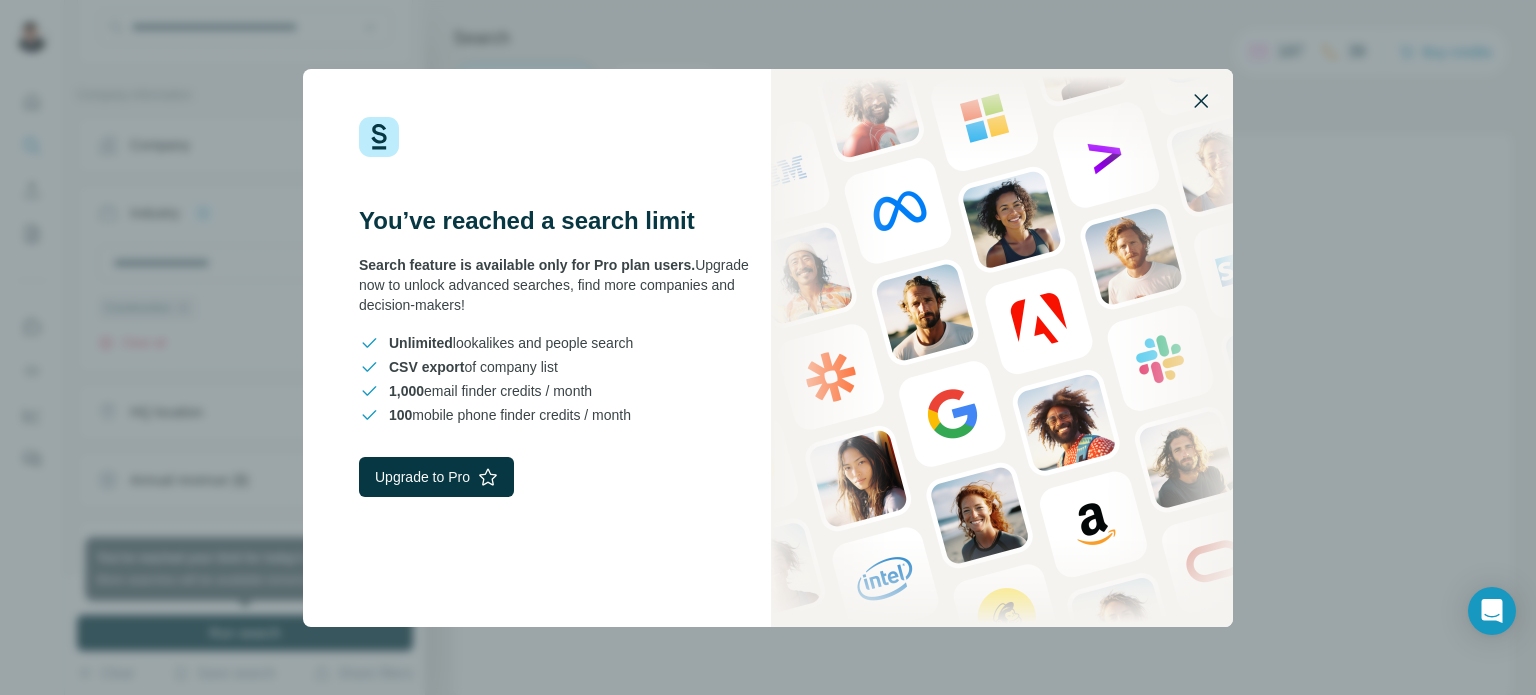 click 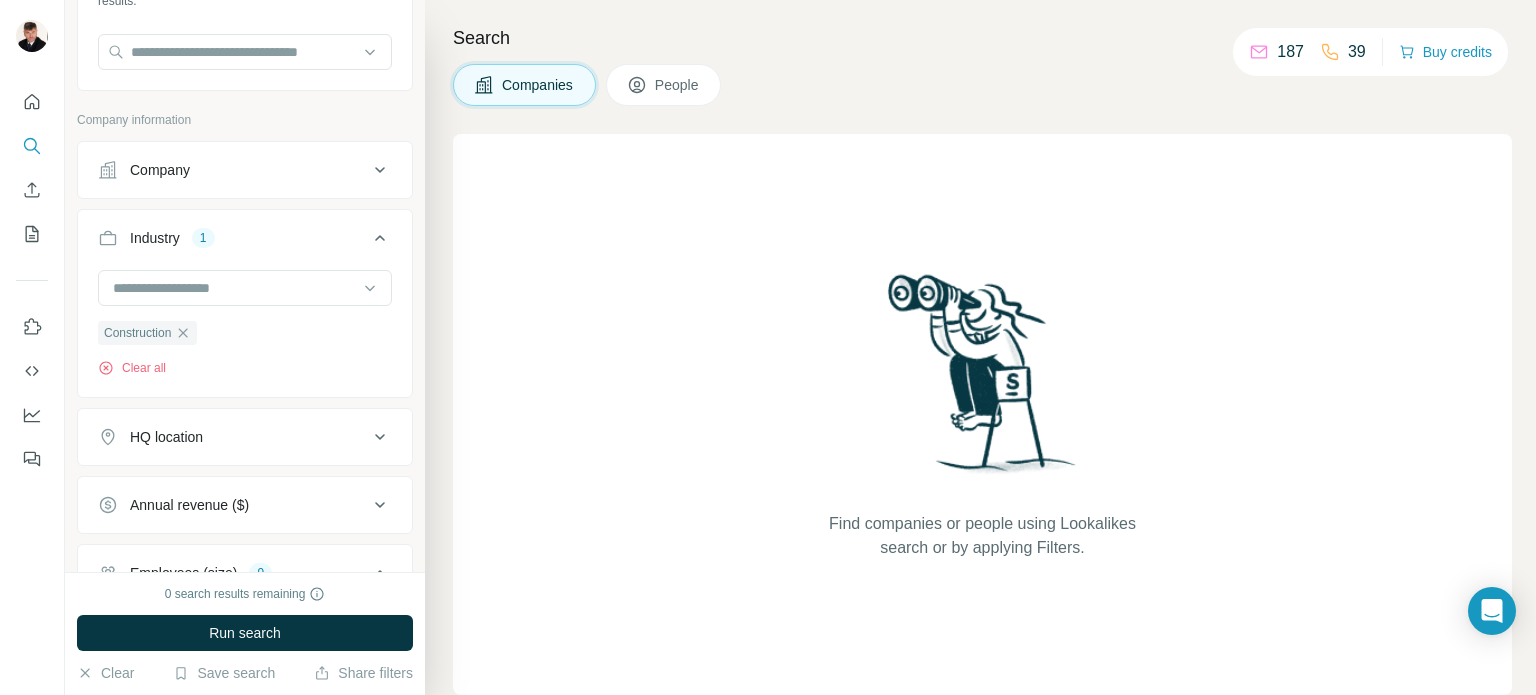 scroll, scrollTop: 0, scrollLeft: 0, axis: both 